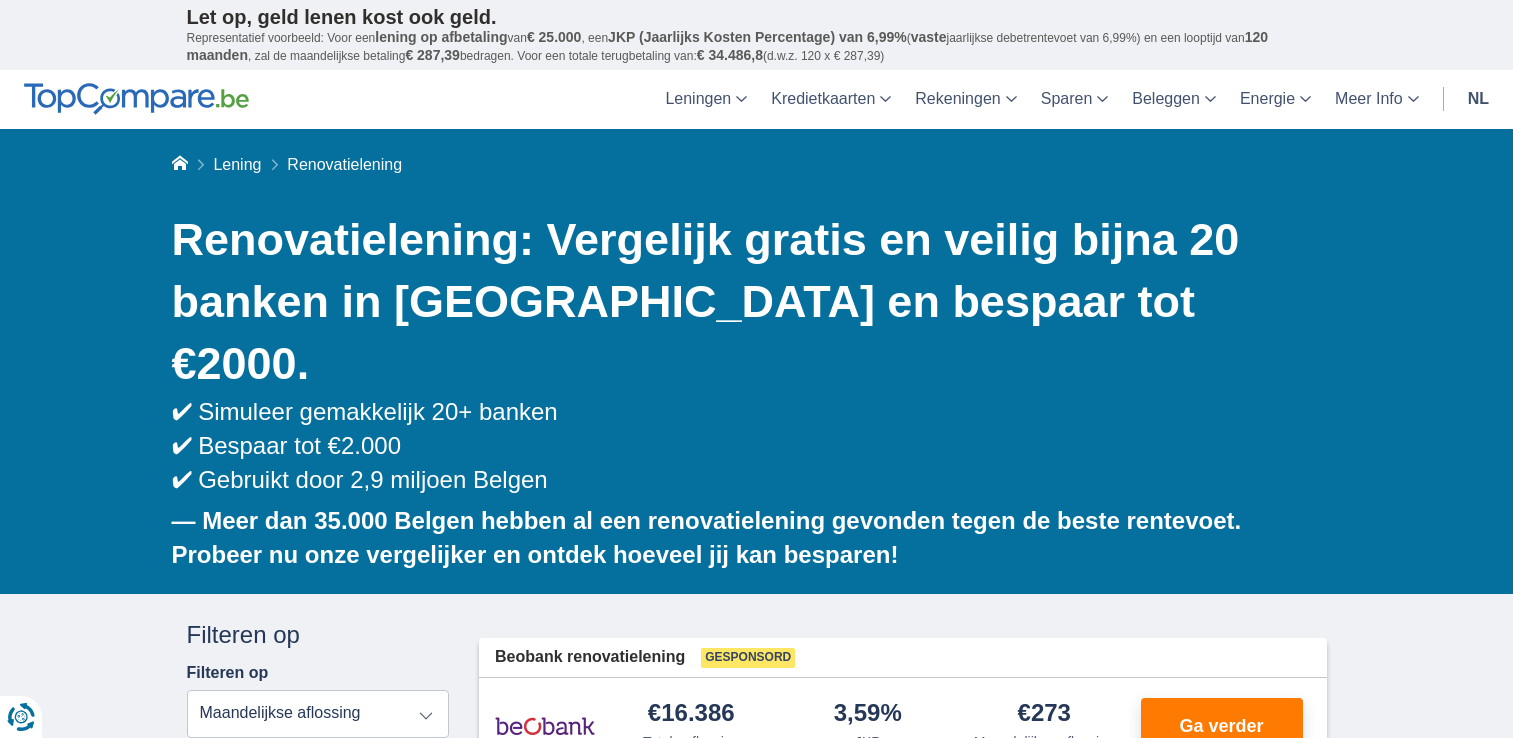 scroll, scrollTop: 0, scrollLeft: 0, axis: both 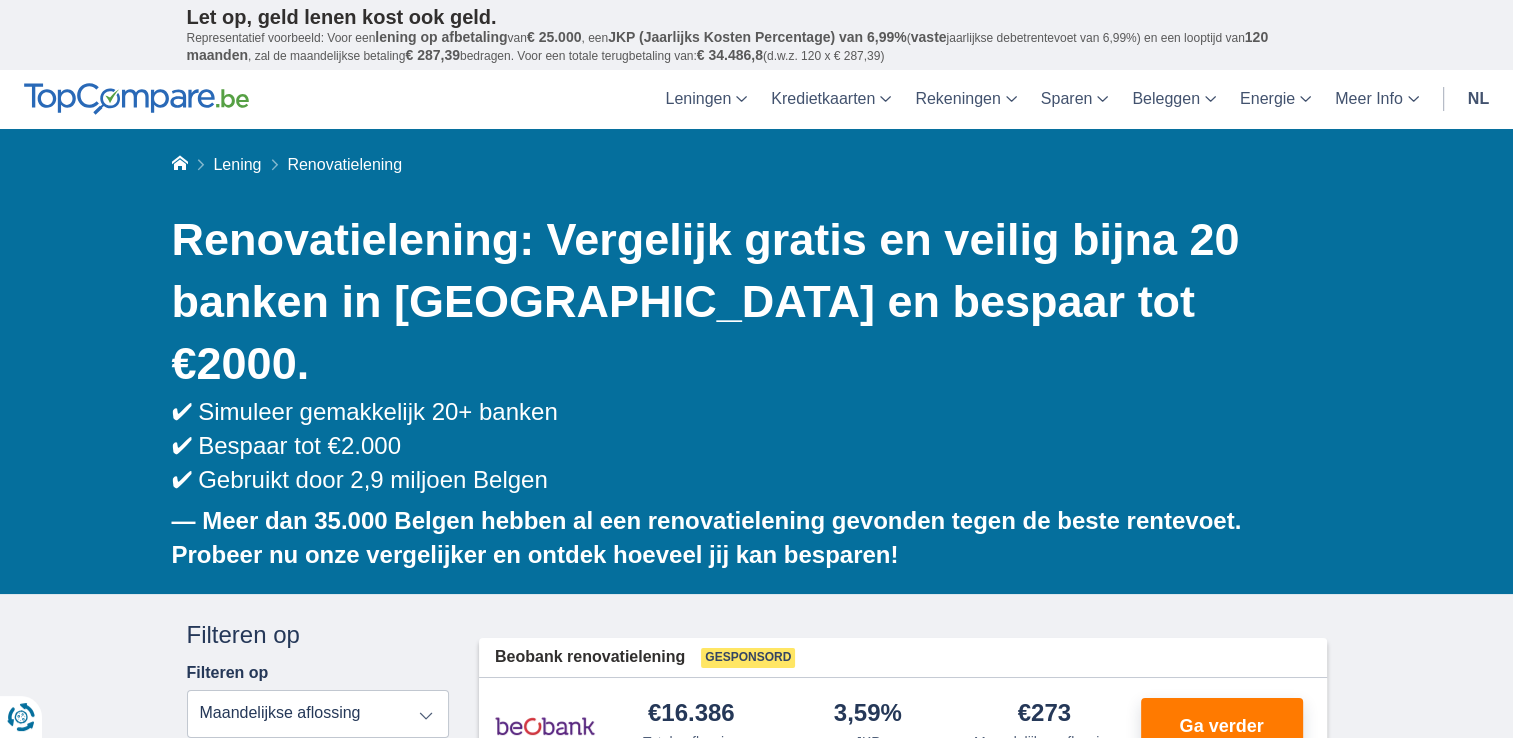 click on "×
widget.non-eligible-application.title
widget.non-eligible-application.text
non-eligible-application.overlay.left
non-eligible-application.overlay.right
×
cc.checkout.REJECTED.headline
cc.REJECTED
cc.REJECTED.button
Sorteer
Totale aflossing
JKP
Maandelijkse aflossing
Filter
Annuleren
Filters
Filteren op
Filteren op
Totale aflossing
JKP
Maandelijkse aflossing
Doel van de lening
Persoonlijke lening
Auto
Moto / fiets
Mobilhome / caravan
Renovatie
Energie
Schuldconsolidatie
Studie
Vakantie
Huwelijk
Meubelen
Elektronica
Meest Populair
Geldreserve
Type voertuig
Klassiek
Eco
Leeftijd voertuig
Nieuw
0-1 jaar
1-2 jaar
2-3 jaar
3-4 jaar
4-5 jaar
5+ jaar" at bounding box center (756, 2178) 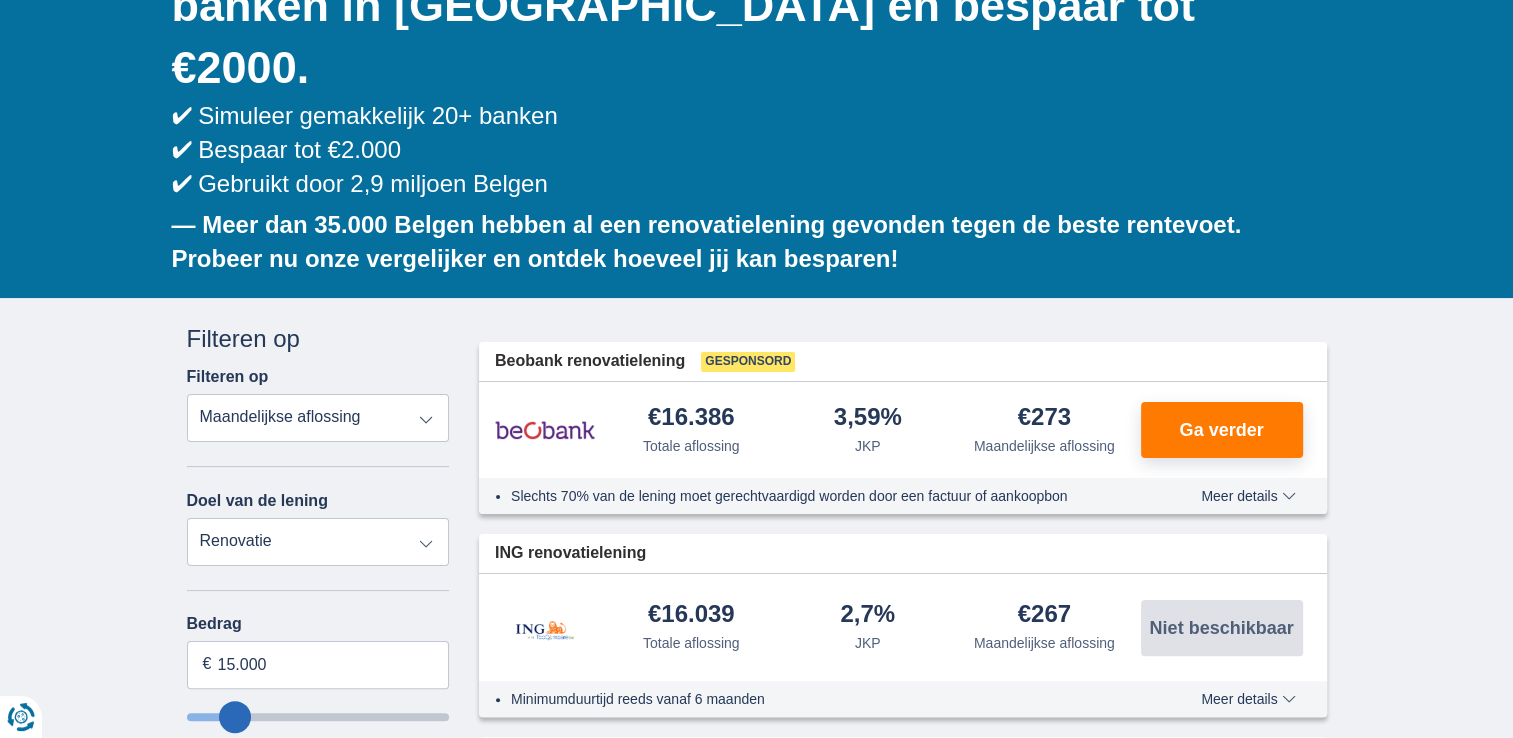 scroll, scrollTop: 360, scrollLeft: 0, axis: vertical 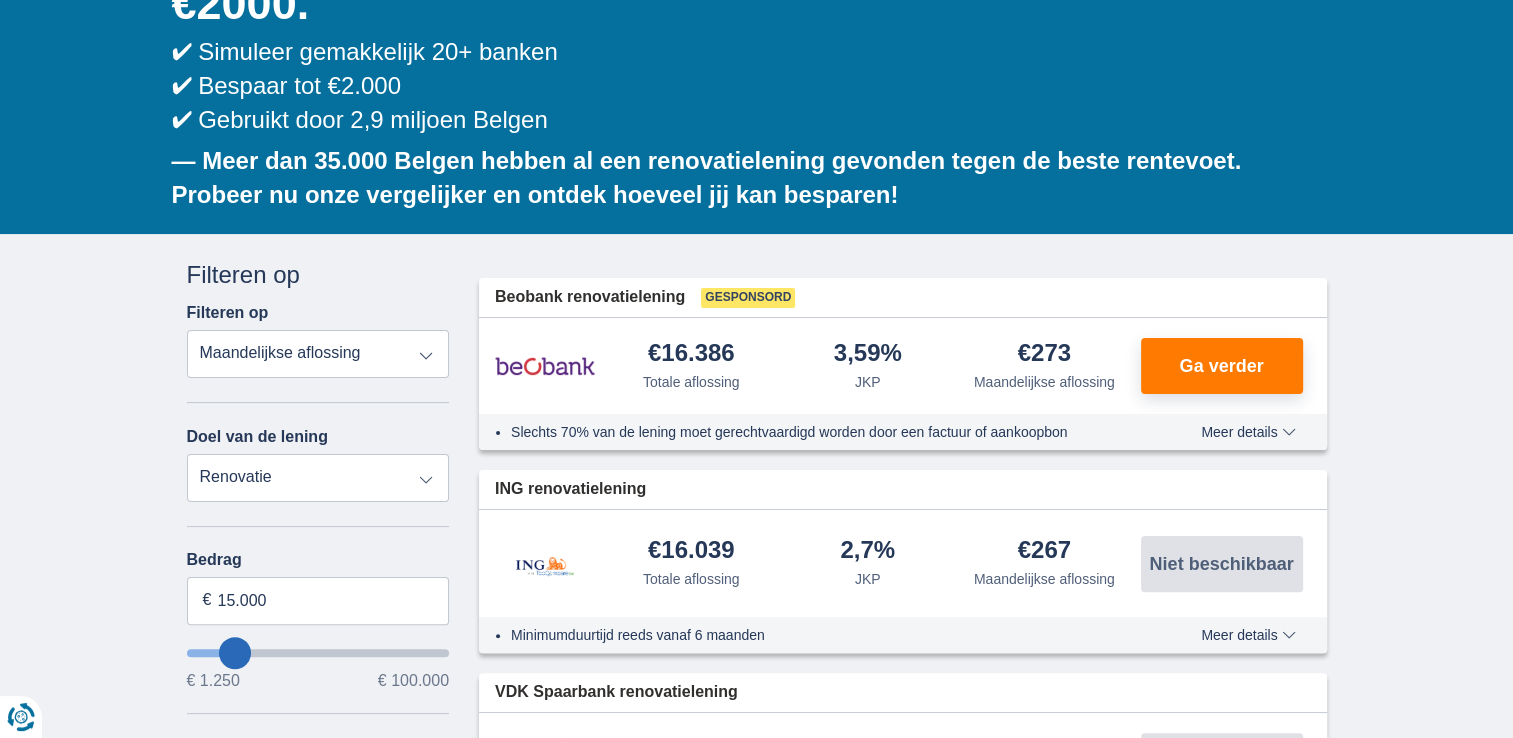 type on "20.250" 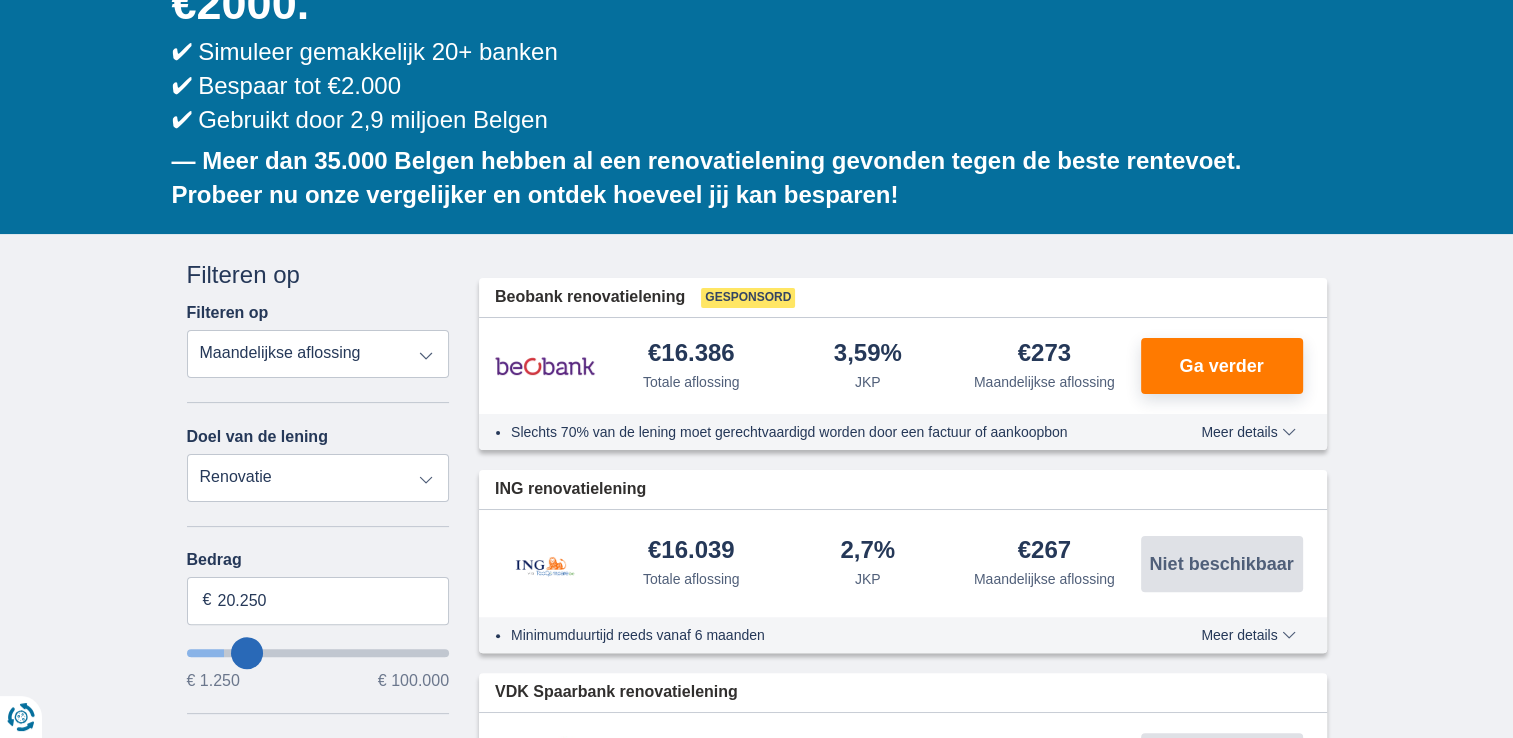 type on "21250" 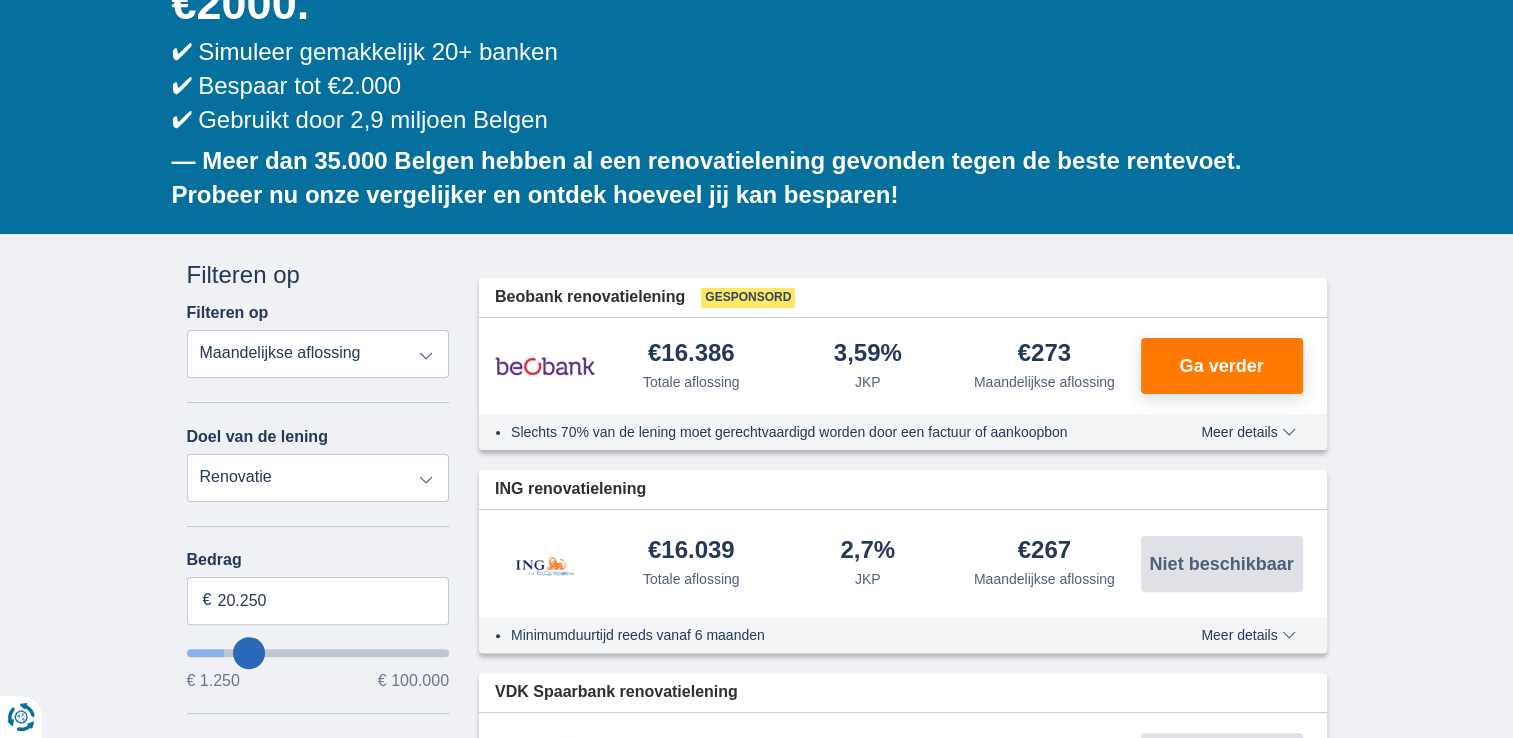 type on "21.250" 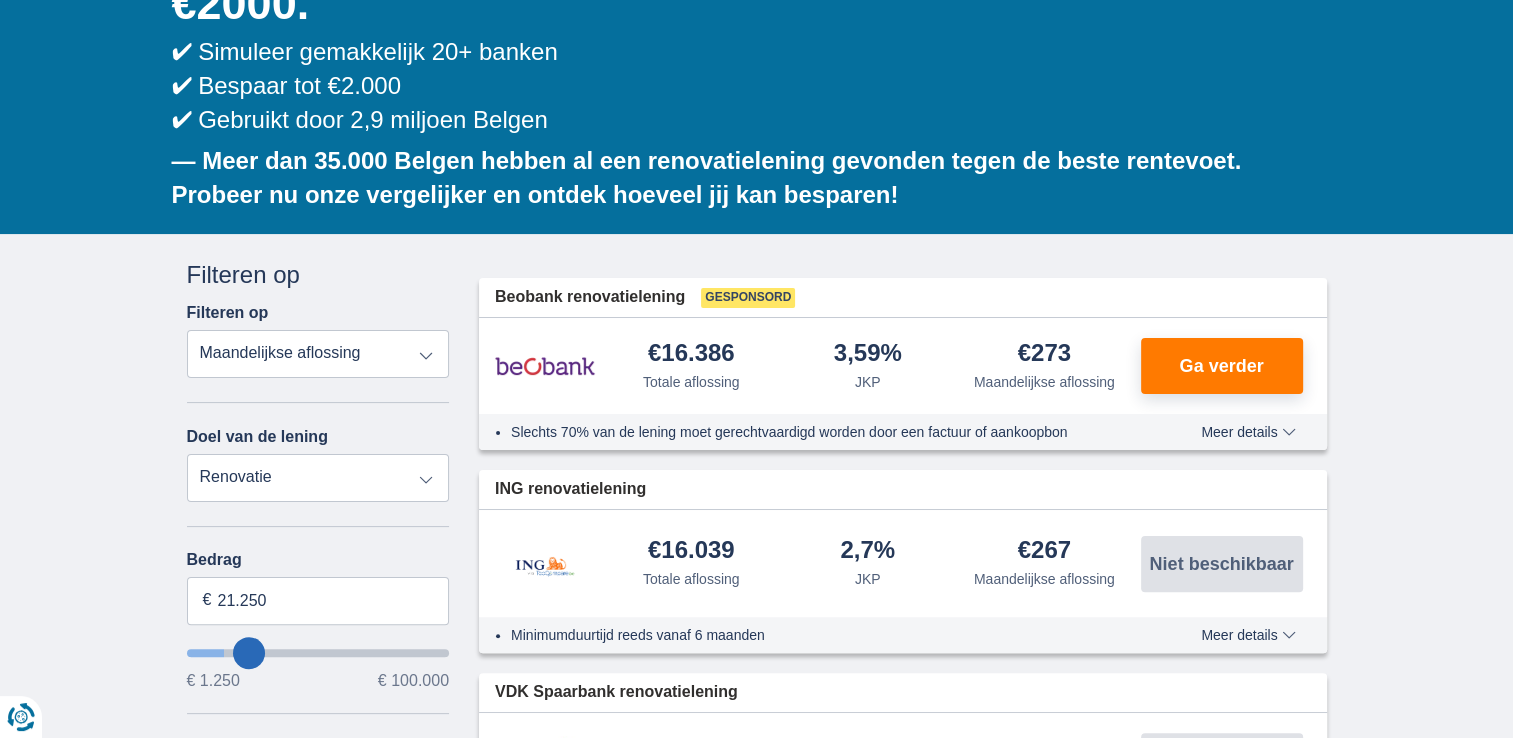 select on "120" 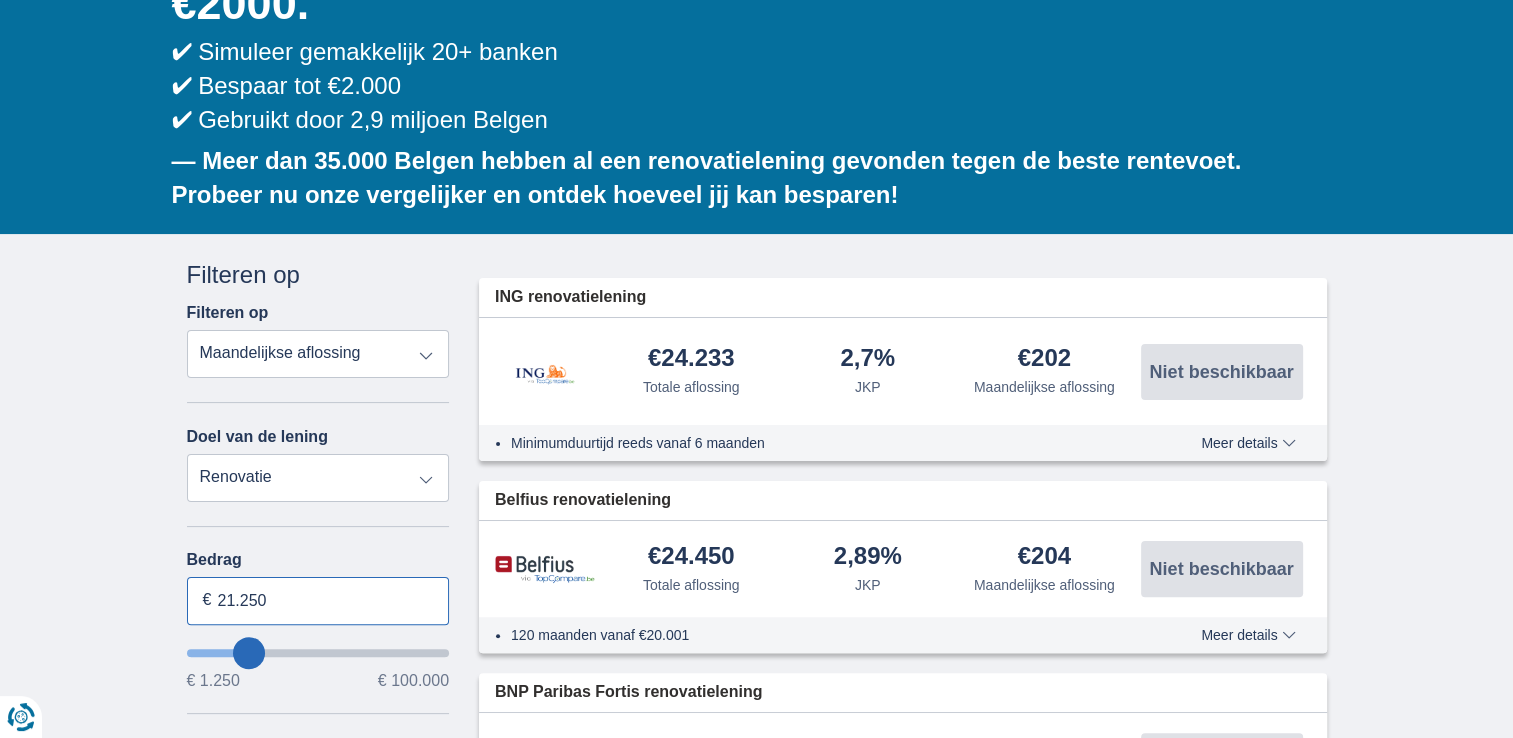 click on "21.250" at bounding box center [318, 601] 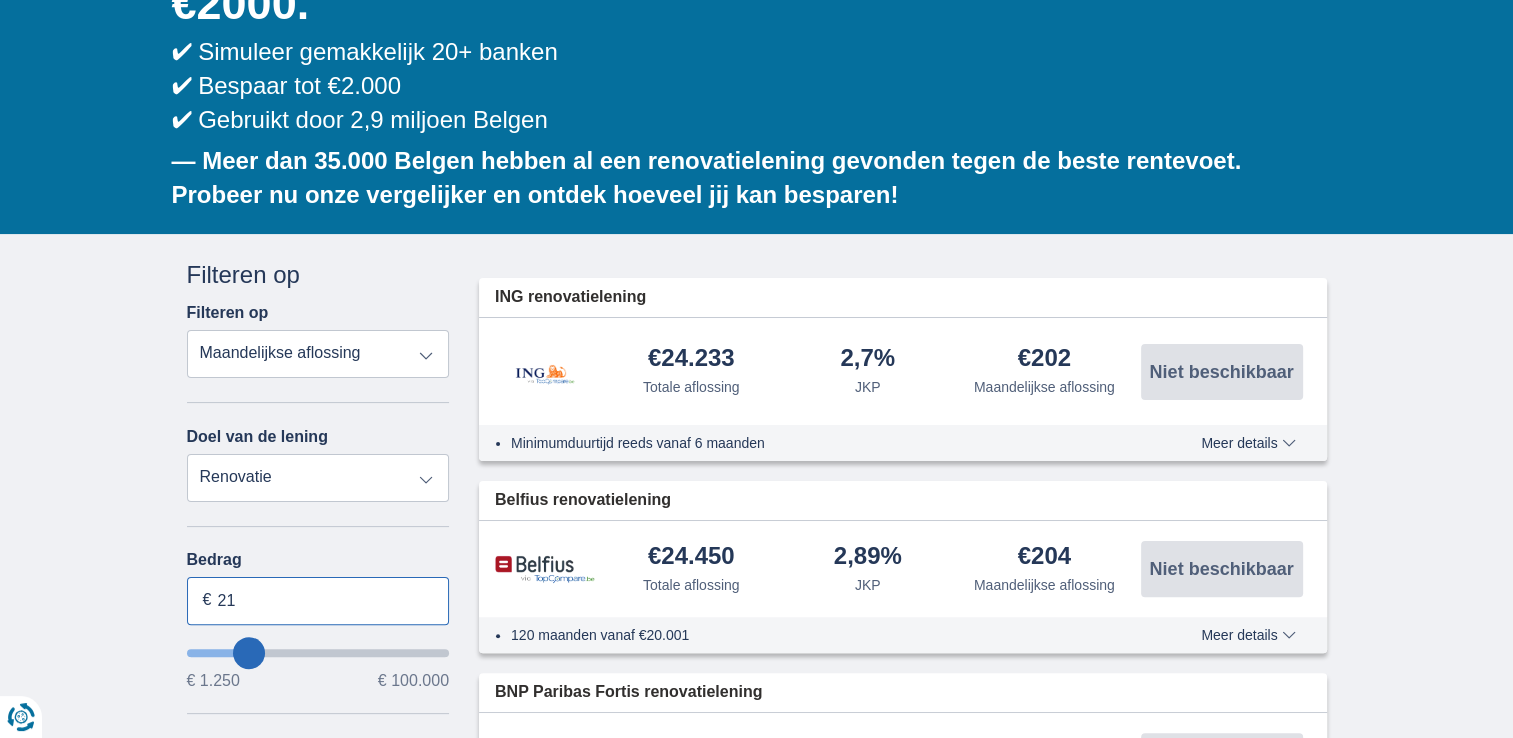 type on "2" 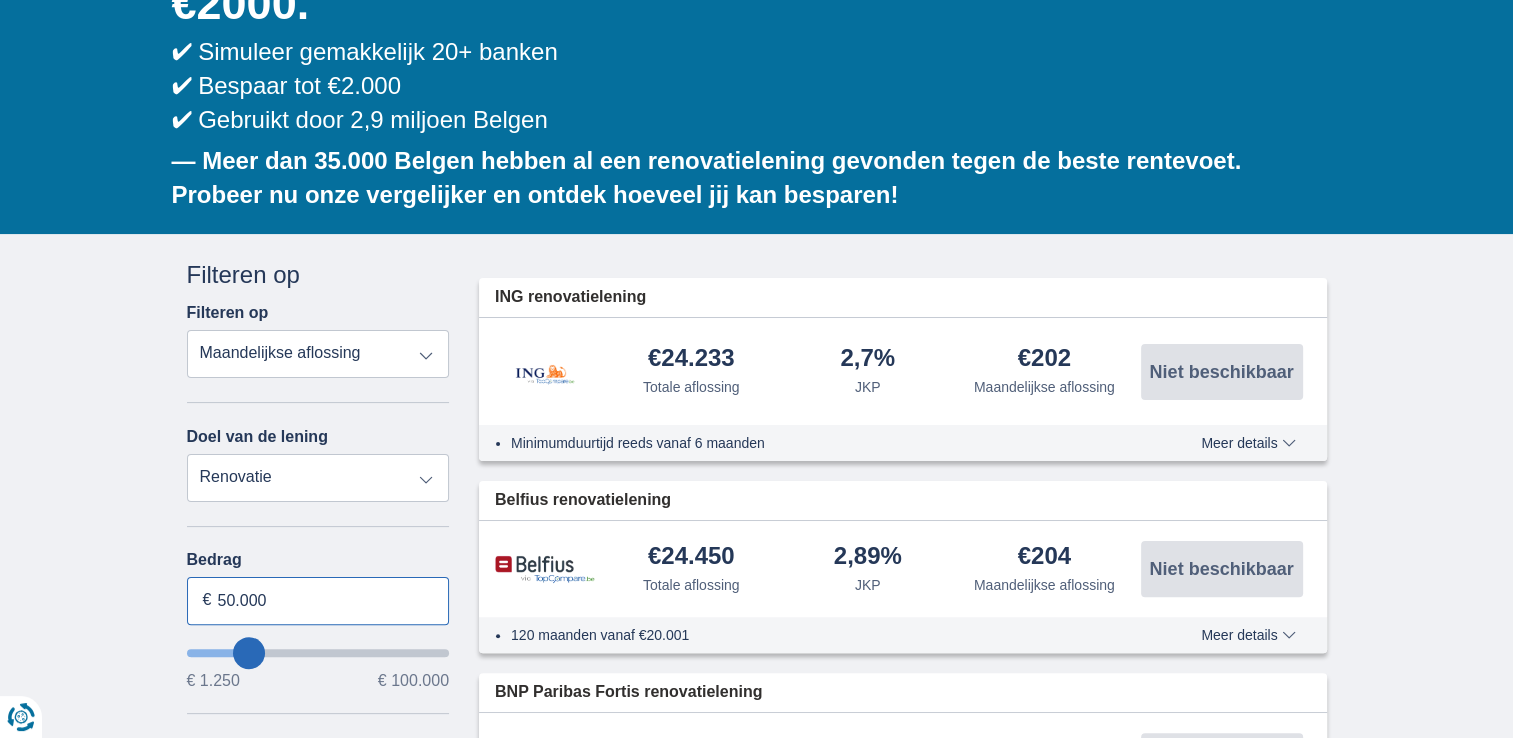 type on "50.000" 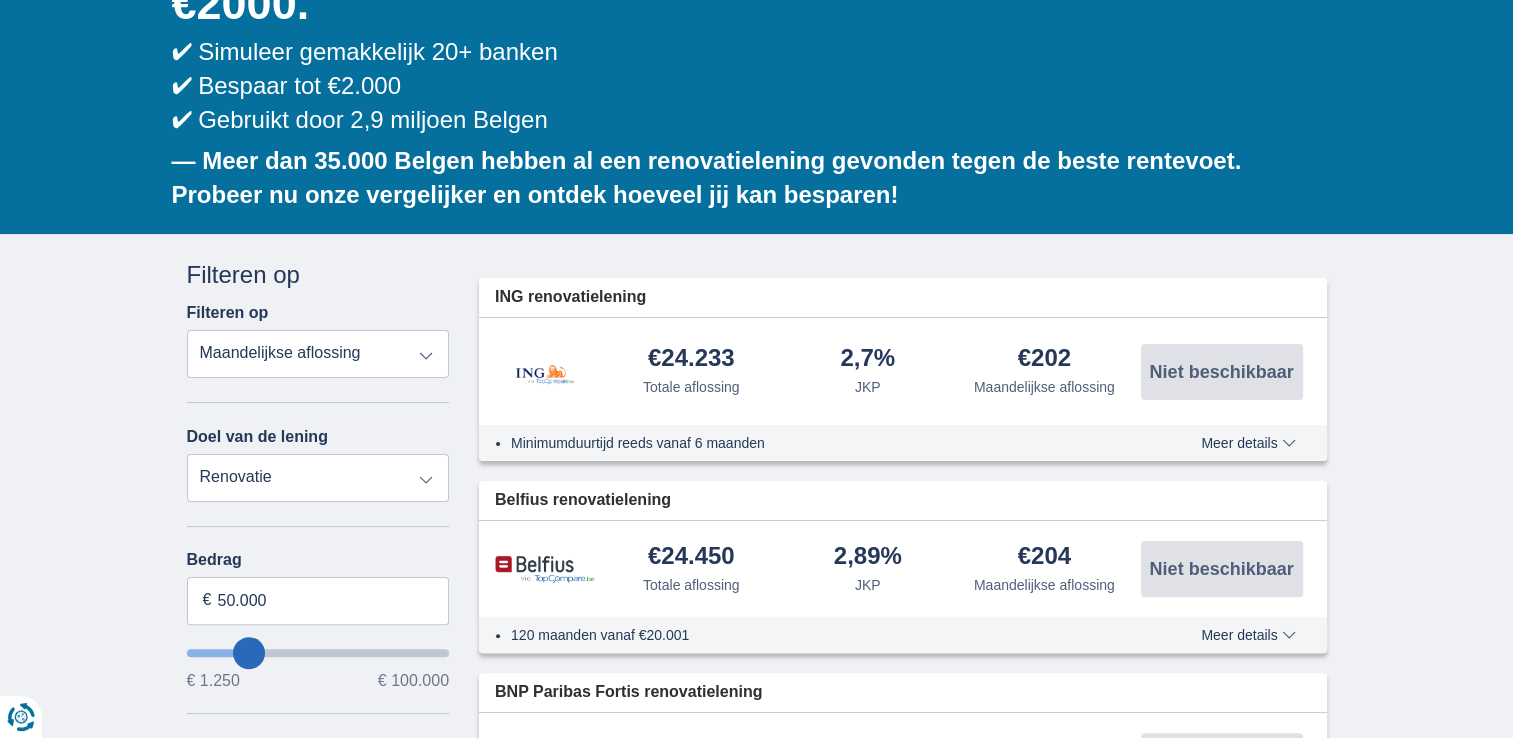 type on "50250" 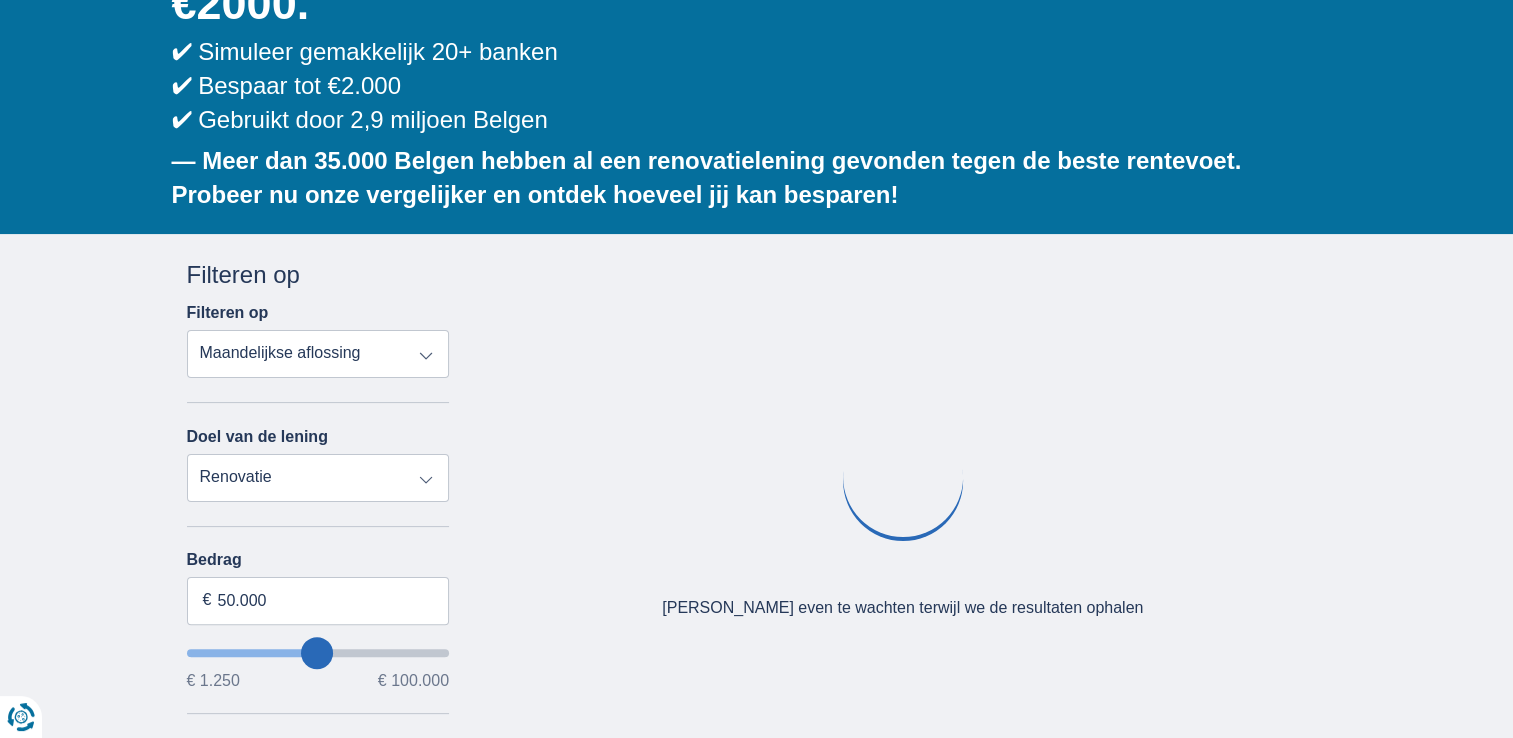 click on "×
widget.non-eligible-application.title
widget.non-eligible-application.text
non-eligible-application.overlay.left
non-eligible-application.overlay.right
×
cc.checkout.REJECTED.headline
cc.REJECTED
cc.REJECTED.button
Sorteer
Totale aflossing
JKP
Maandelijkse aflossing
Filter
Annuleren
Filters
Filteren op
Filteren op
Totale aflossing
JKP
Maandelijkse aflossing
Doel van de lening
Persoonlijke lening
Auto
Moto / fiets
Mobilhome / caravan
Renovatie
Energie
Schuldconsolidatie
Studie
Vakantie
Huwelijk
Meubelen
Elektronica
Meest Populair
Geldreserve
Type voertuig
Klassiek
Eco
Leeftijd voertuig
Nieuw
0-1 jaar
1-2 jaar
2-3 jaar
3-4 jaar
4-5 jaar
5+ jaar" at bounding box center (756, 745) 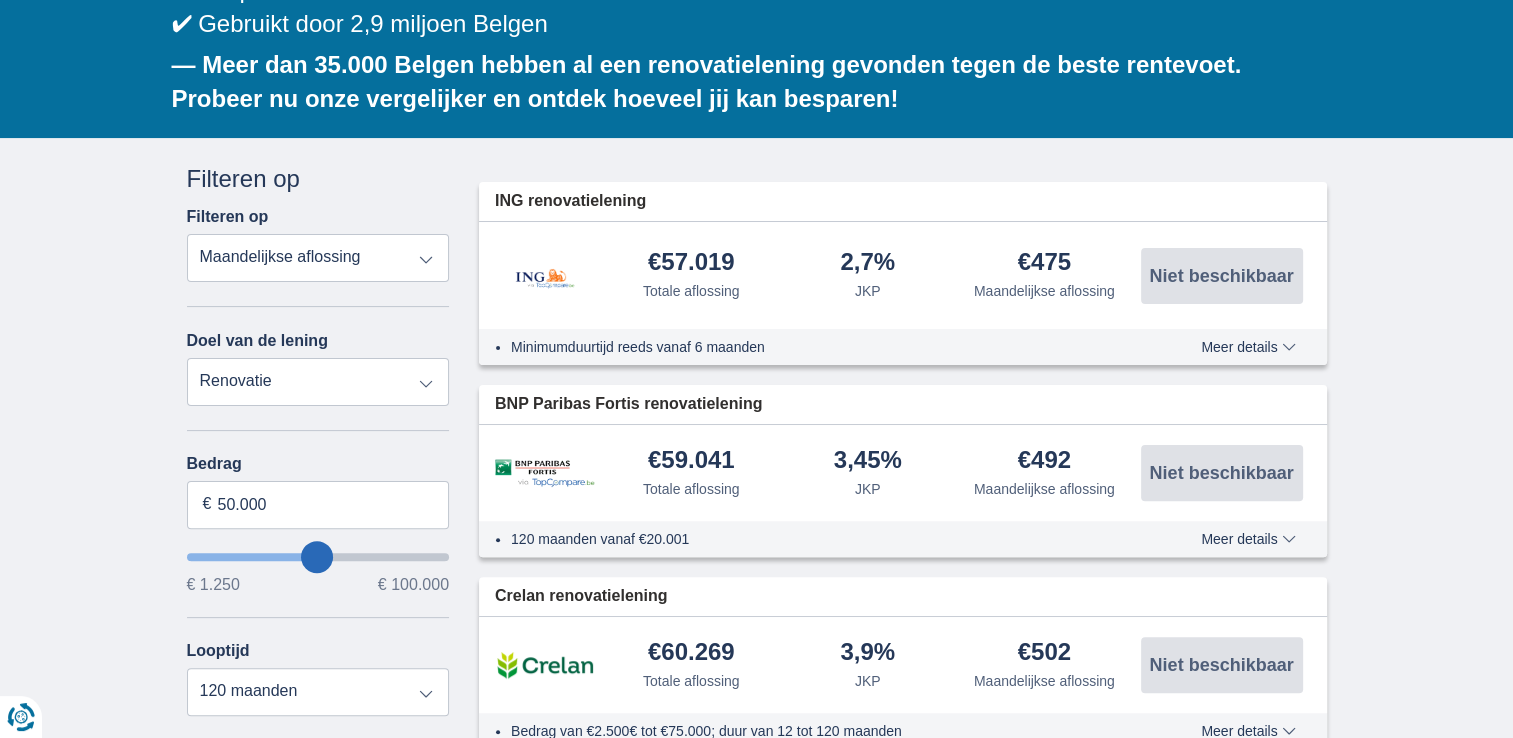 scroll, scrollTop: 520, scrollLeft: 0, axis: vertical 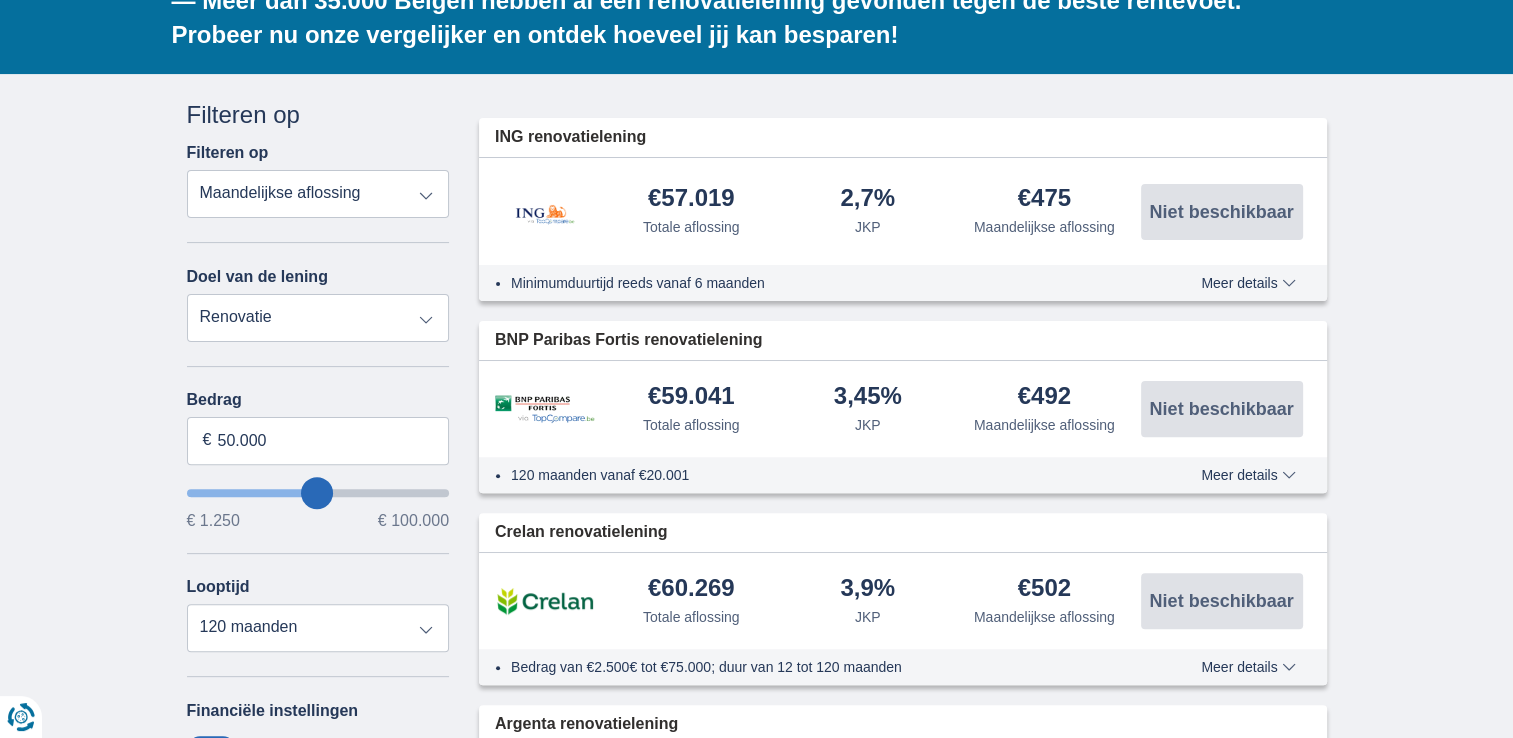 click on "Meer details" at bounding box center [1248, 283] 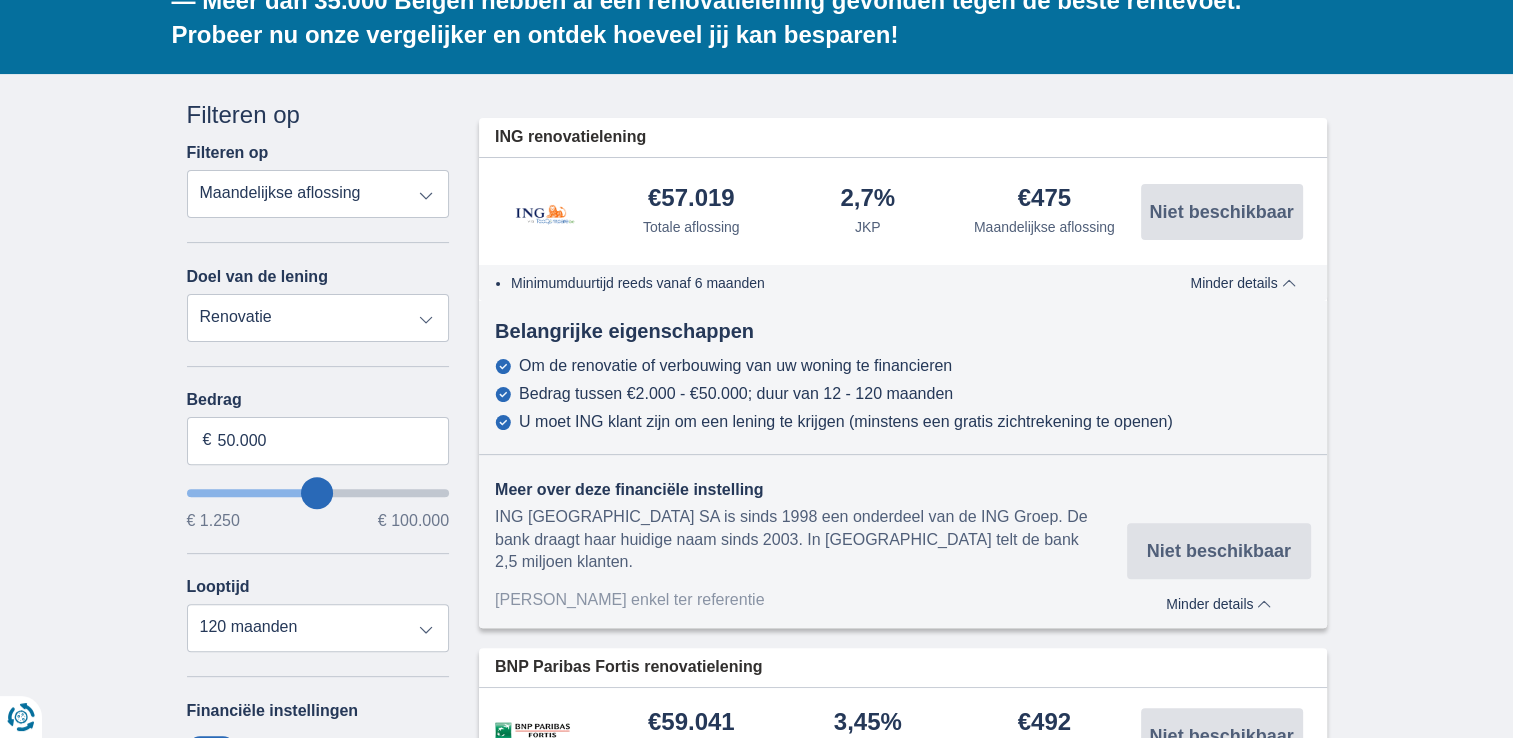 click on "Minder details" at bounding box center (1242, 283) 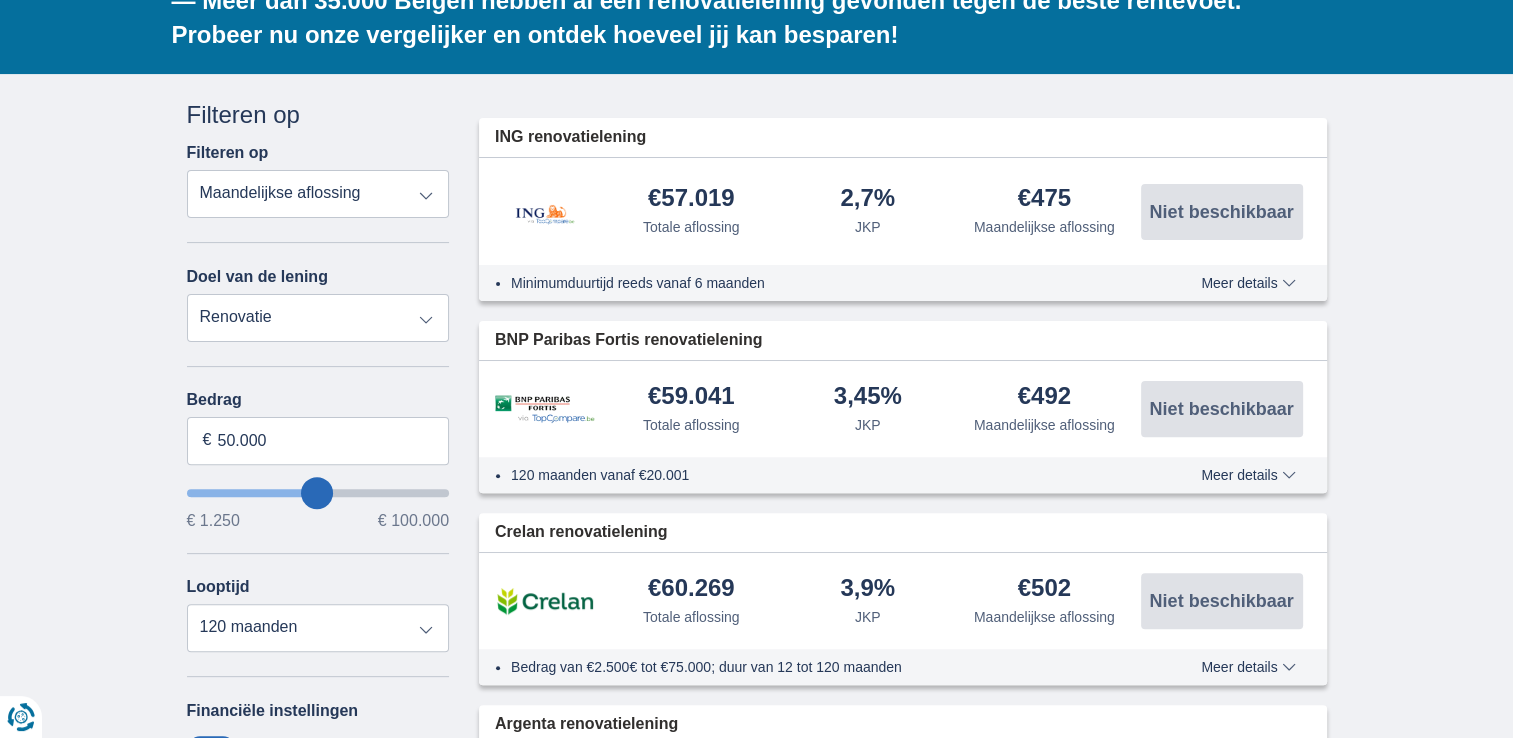 click on "Meer details" at bounding box center (1248, 283) 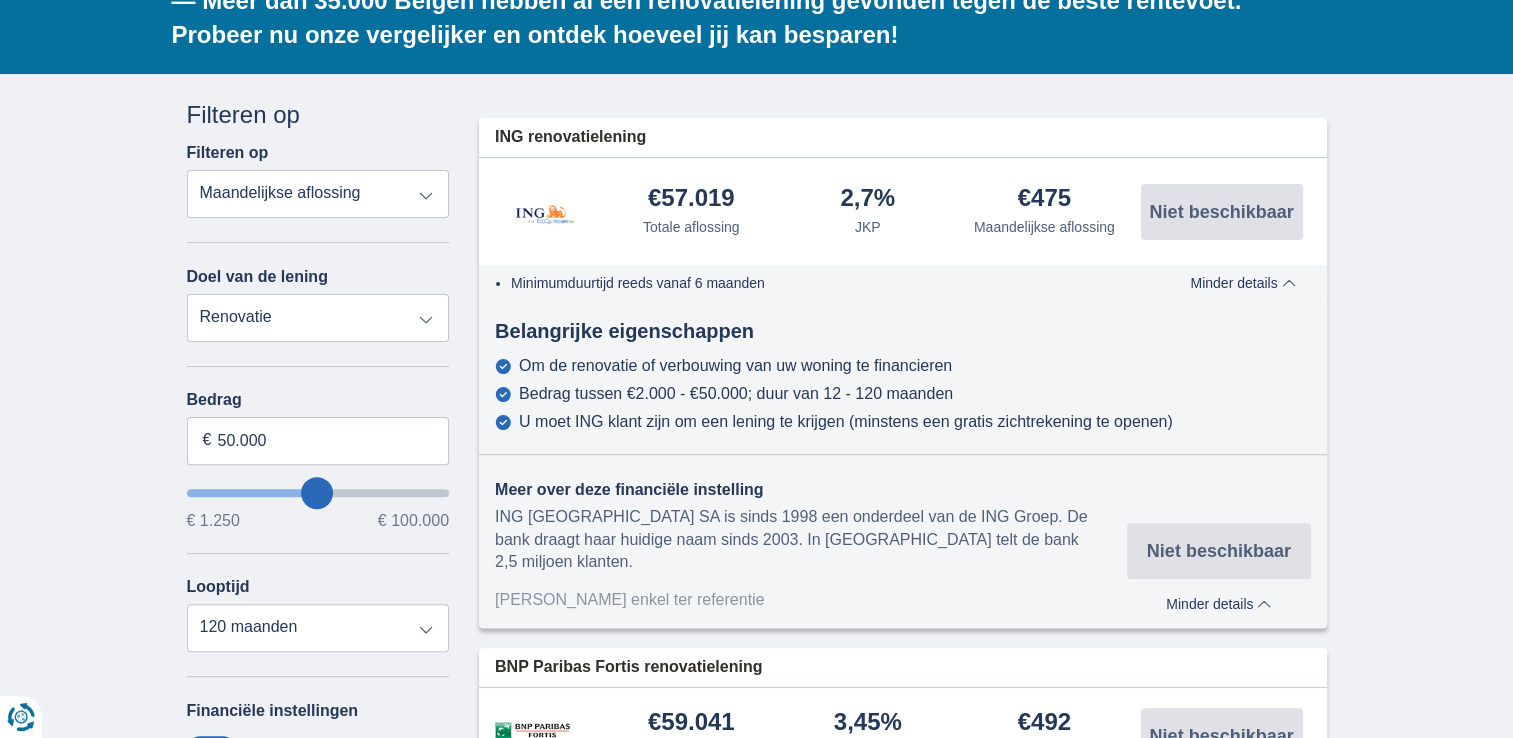 click on "×
widget.non-eligible-application.title
widget.non-eligible-application.text
non-eligible-application.overlay.left
non-eligible-application.overlay.right
×
cc.checkout.REJECTED.headline
cc.REJECTED
cc.REJECTED.button
Sorteer
Totale aflossing
JKP
Maandelijkse aflossing
Filter
Annuleren
Filters
Filteren op
Filteren op
Totale aflossing
JKP
Maandelijkse aflossing
Doel van de lening
Persoonlijke lening
Auto
Moto / fiets
Mobilhome / caravan
Renovatie
Energie
Schuldconsolidatie
Studie
Vakantie
Huwelijk
Meubelen
Elektronica
Meest Populair
Geldreserve
Type voertuig
Klassiek
Eco
Leeftijd voertuig
Nieuw
0-1 jaar
1-2 jaar
2-3 jaar
3-4 jaar
4-5 jaar
5+ jaar" at bounding box center (756, 950) 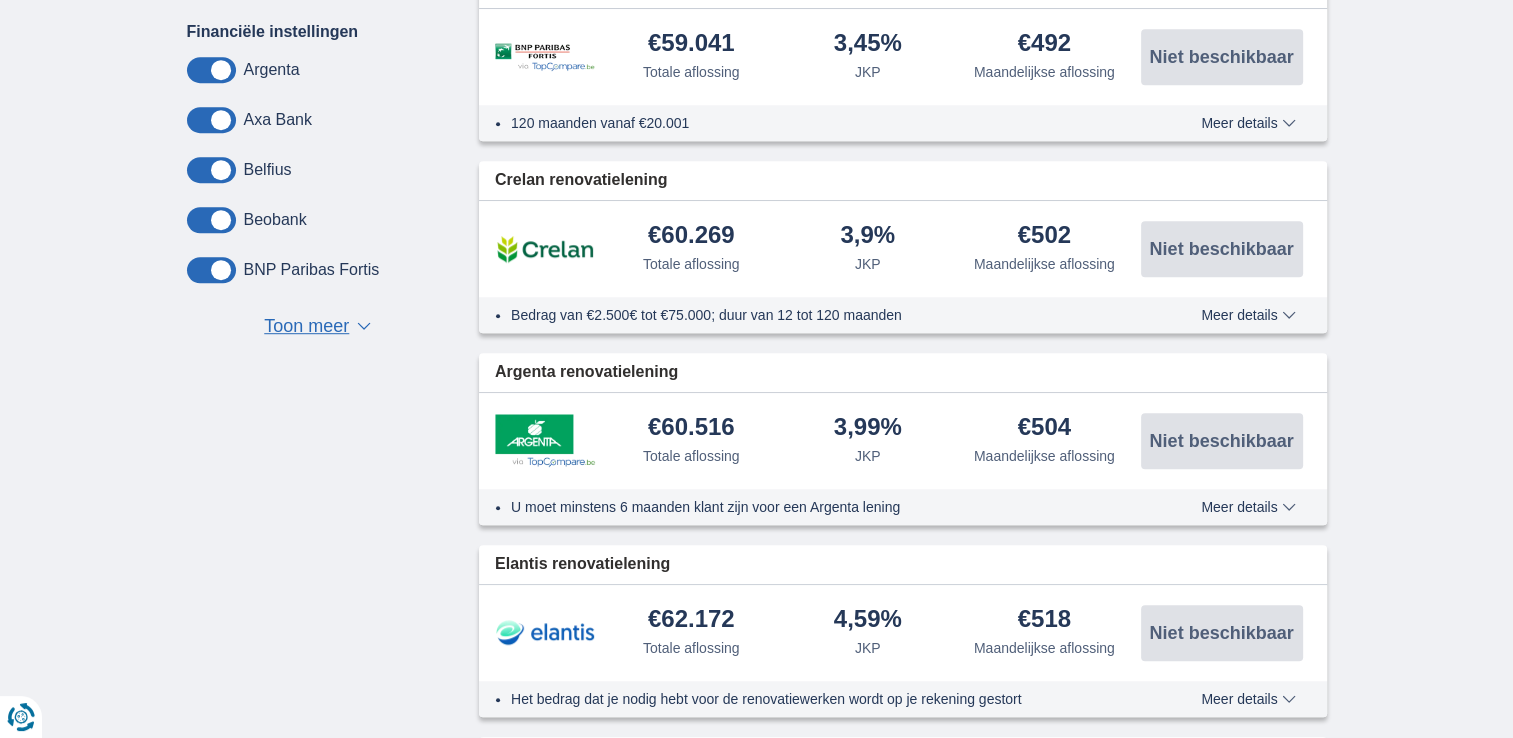 scroll, scrollTop: 1200, scrollLeft: 0, axis: vertical 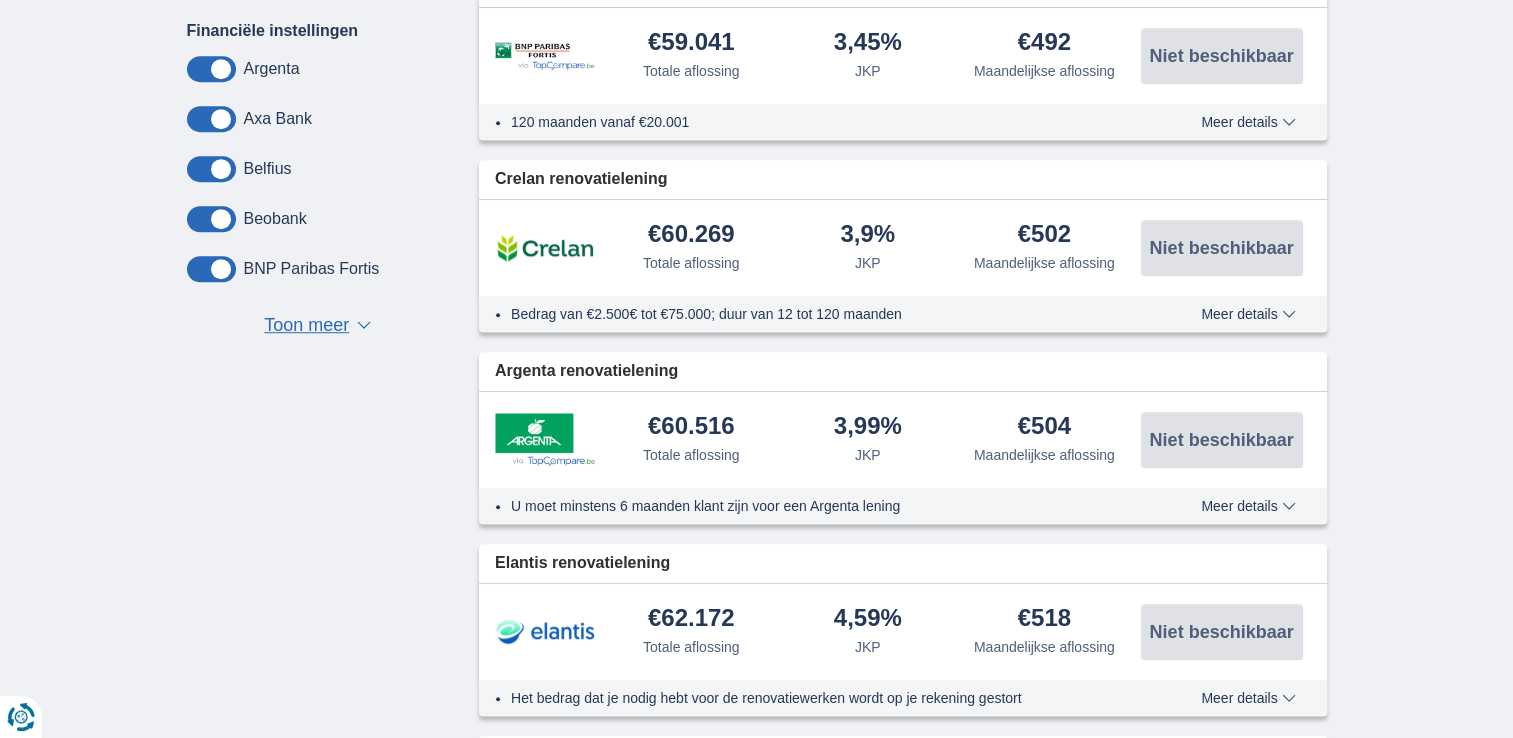click on "Meer details" at bounding box center (1248, 506) 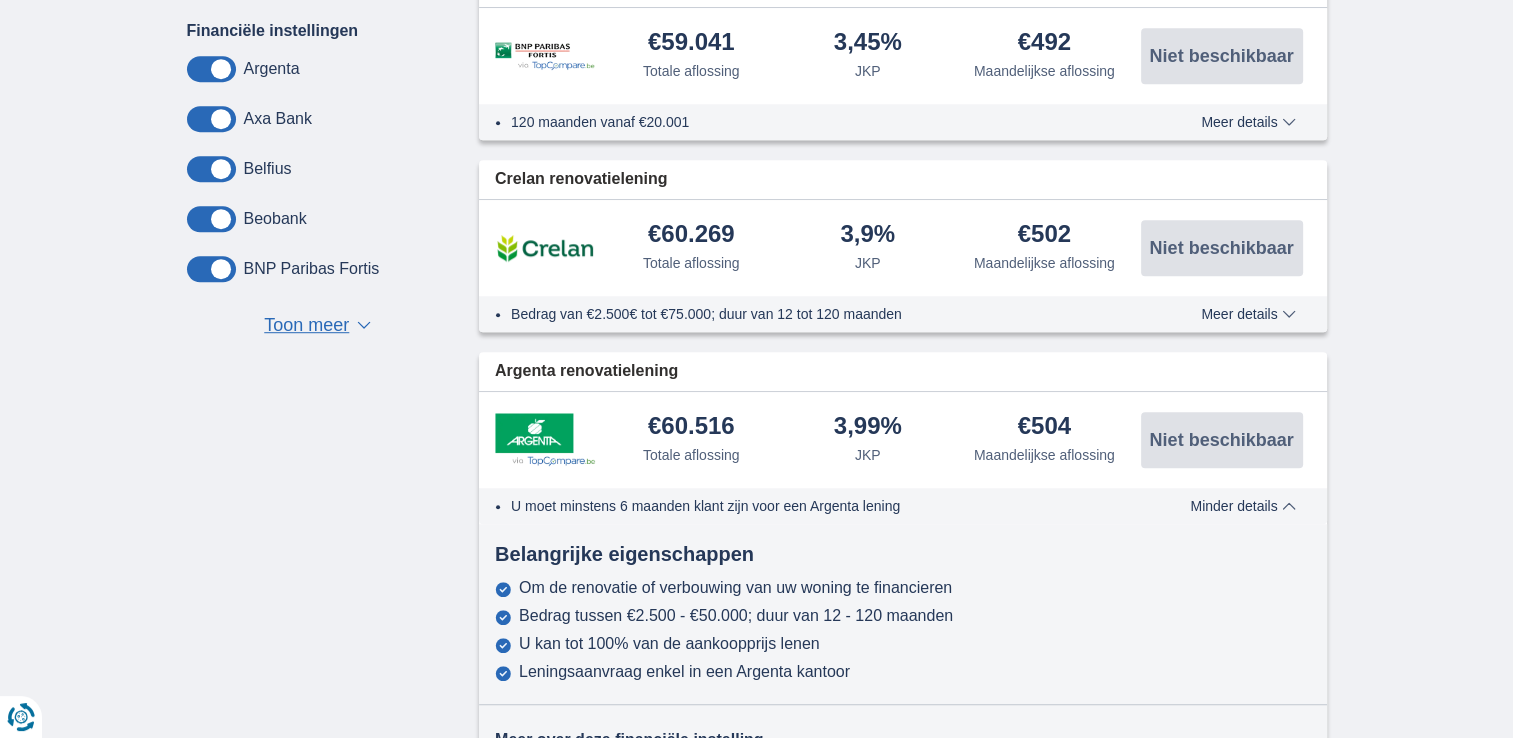 click on "Minder details" at bounding box center [1242, 506] 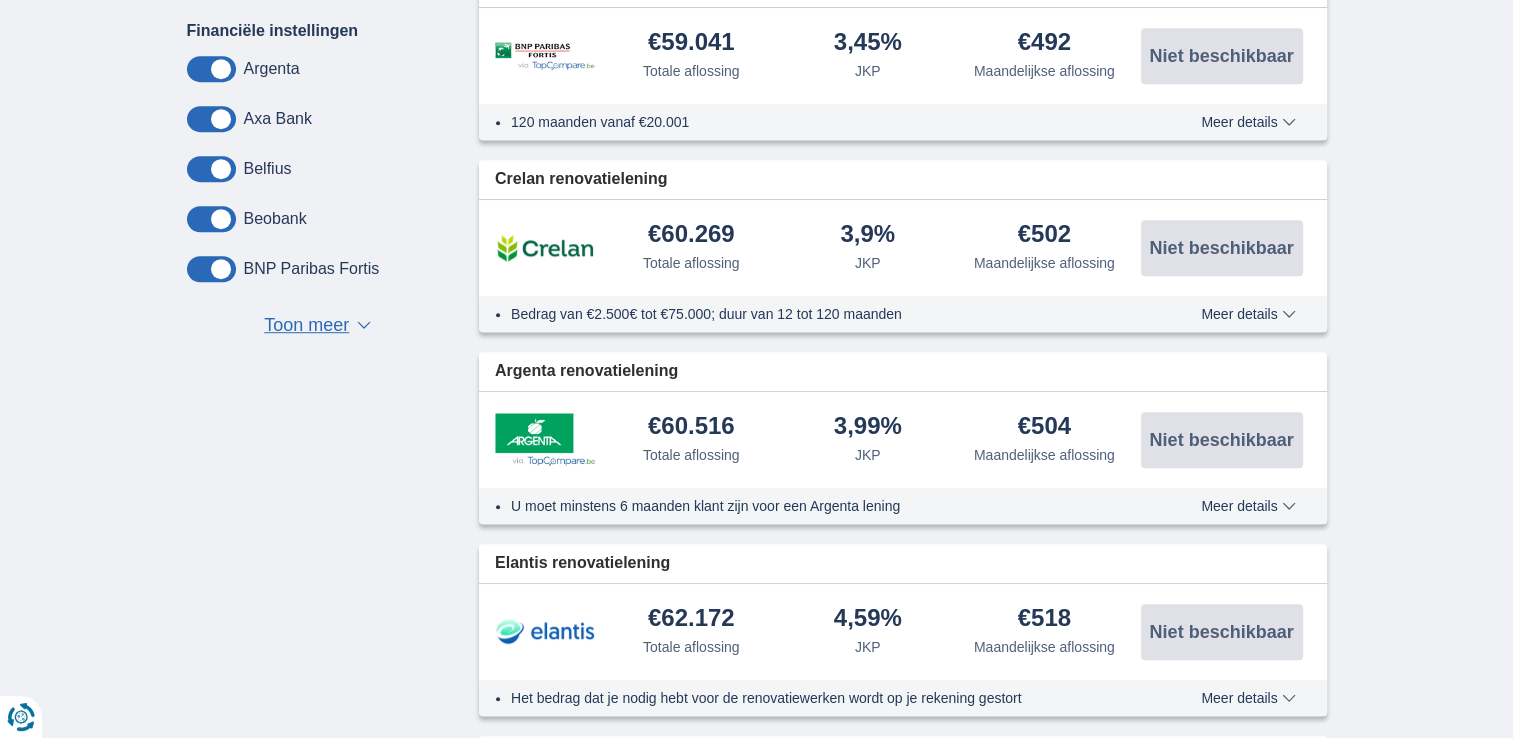 scroll, scrollTop: 554, scrollLeft: 0, axis: vertical 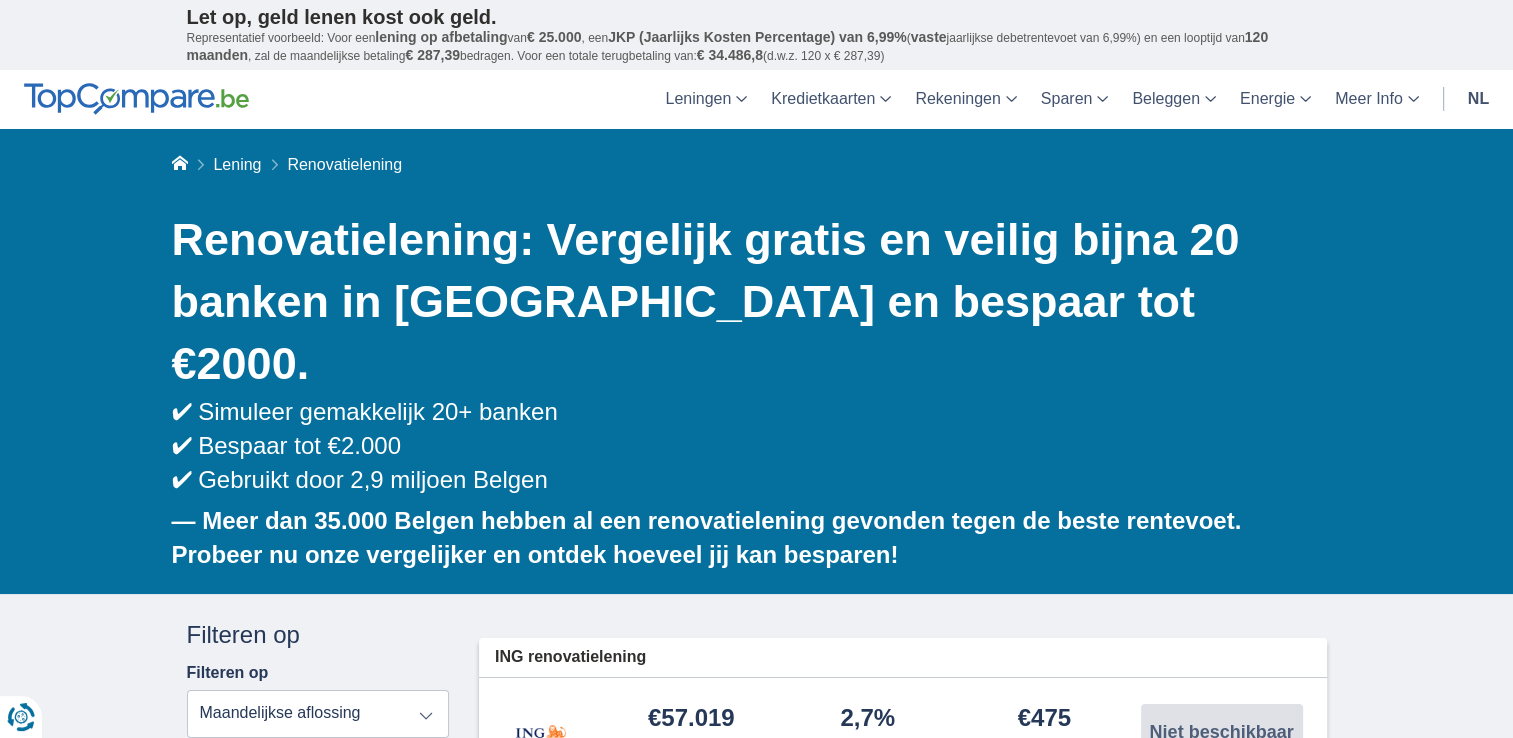 click on "×
widget.non-eligible-application.title
widget.non-eligible-application.text
non-eligible-application.overlay.left
non-eligible-application.overlay.right
×
cc.checkout.REJECTED.headline
cc.REJECTED
cc.REJECTED.button
Sorteer
Totale aflossing
JKP
Maandelijkse aflossing
Filter
Annuleren
Filters
Filteren op
Filteren op
Totale aflossing
JKP
Maandelijkse aflossing
Doel van de lening
Persoonlijke lening
Auto
Moto / fiets
Mobilhome / caravan
Renovatie
Energie
Schuldconsolidatie
Studie
Vakantie
Huwelijk
Meubelen
Elektronica
Meest Populair
Geldreserve
Type voertuig
Klassiek
Eco
Leeftijd voertuig
Nieuw
0-1 jaar
1-2 jaar
2-3 jaar
3-4 jaar
4-5 jaar
5+ jaar" at bounding box center [756, 1470] 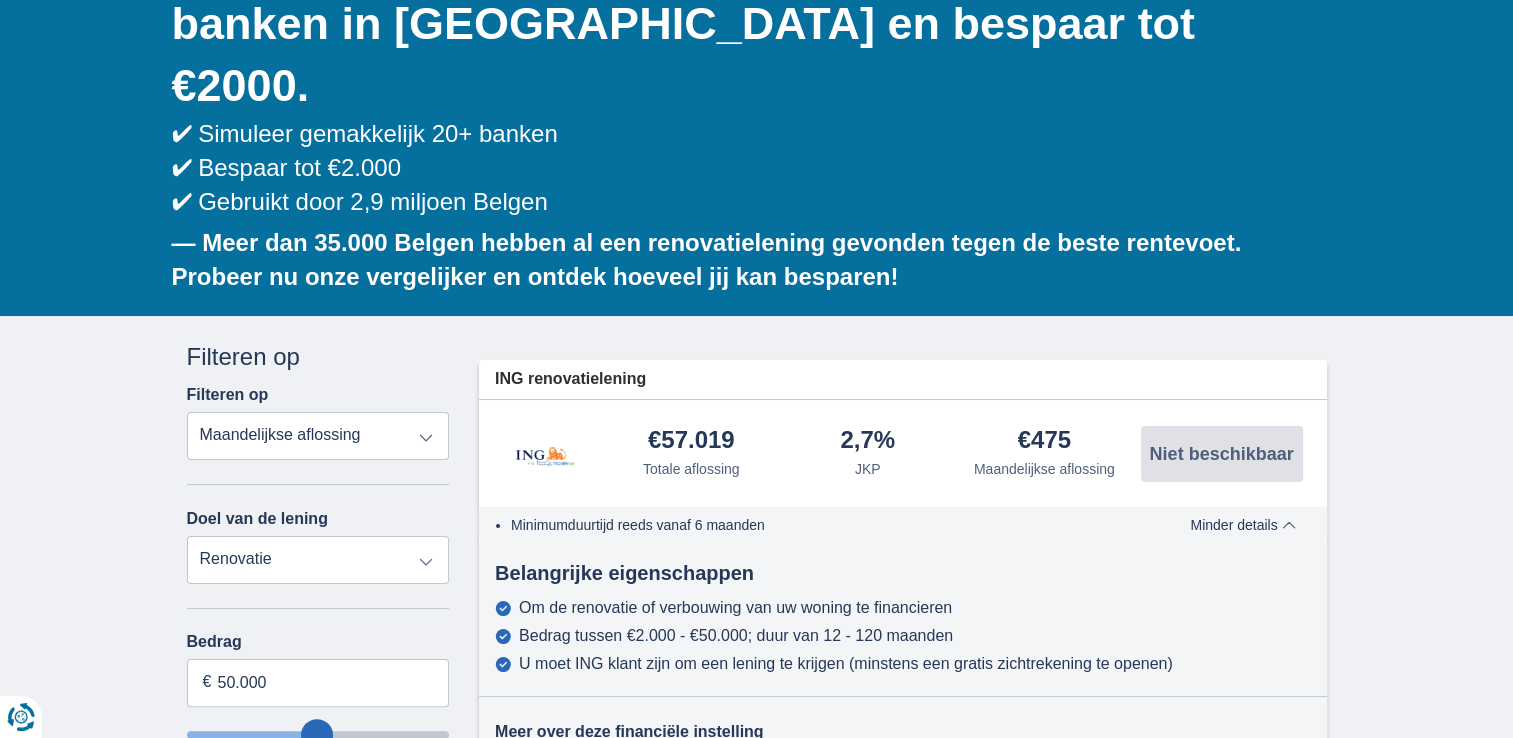 scroll, scrollTop: 320, scrollLeft: 0, axis: vertical 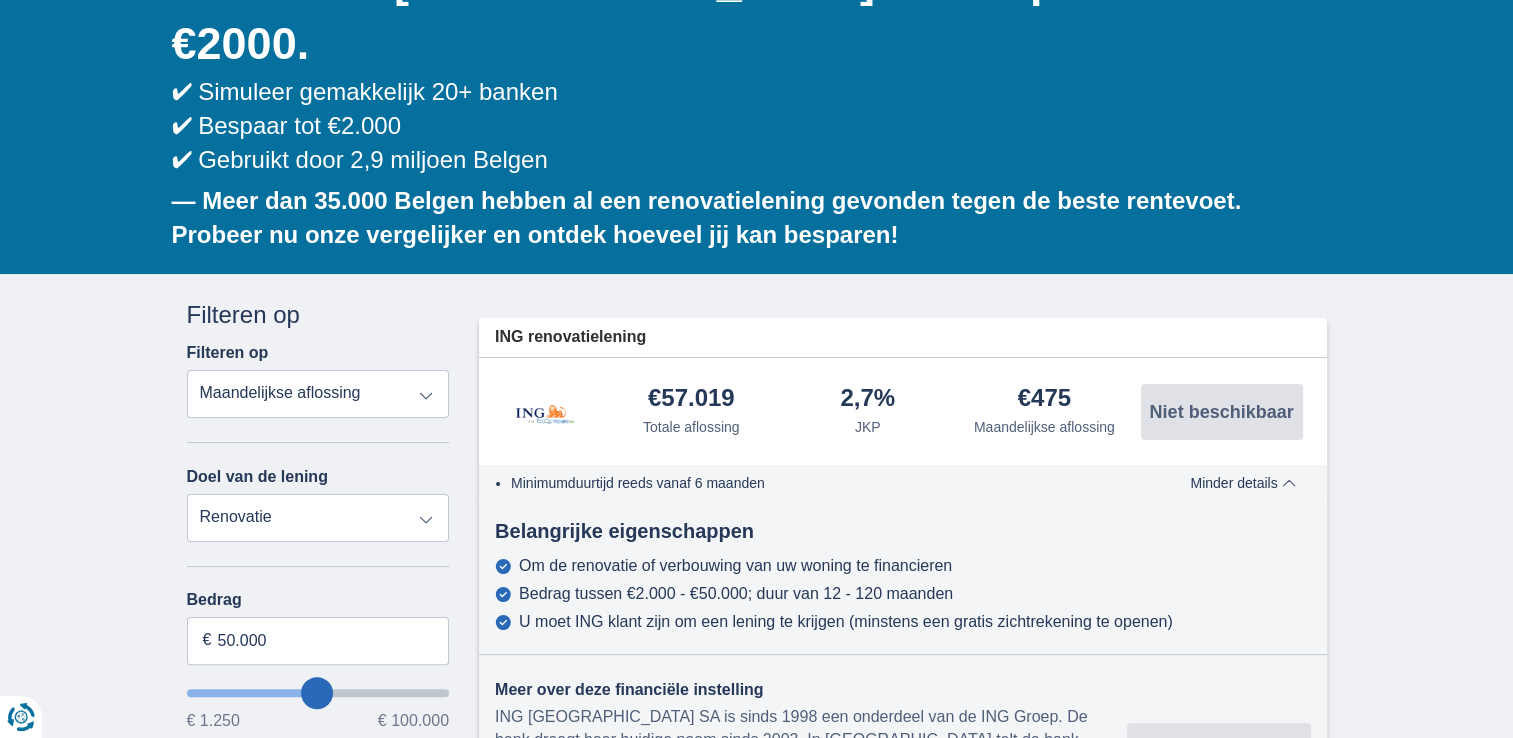 click on "Persoonlijke lening
Auto
Moto / fiets
Mobilhome / caravan
Renovatie
Energie
Schuldconsolidatie
Studie
Vakantie
Huwelijk
Meubelen
Elektronica
Meest Populair
Geldreserve" at bounding box center (318, 518) 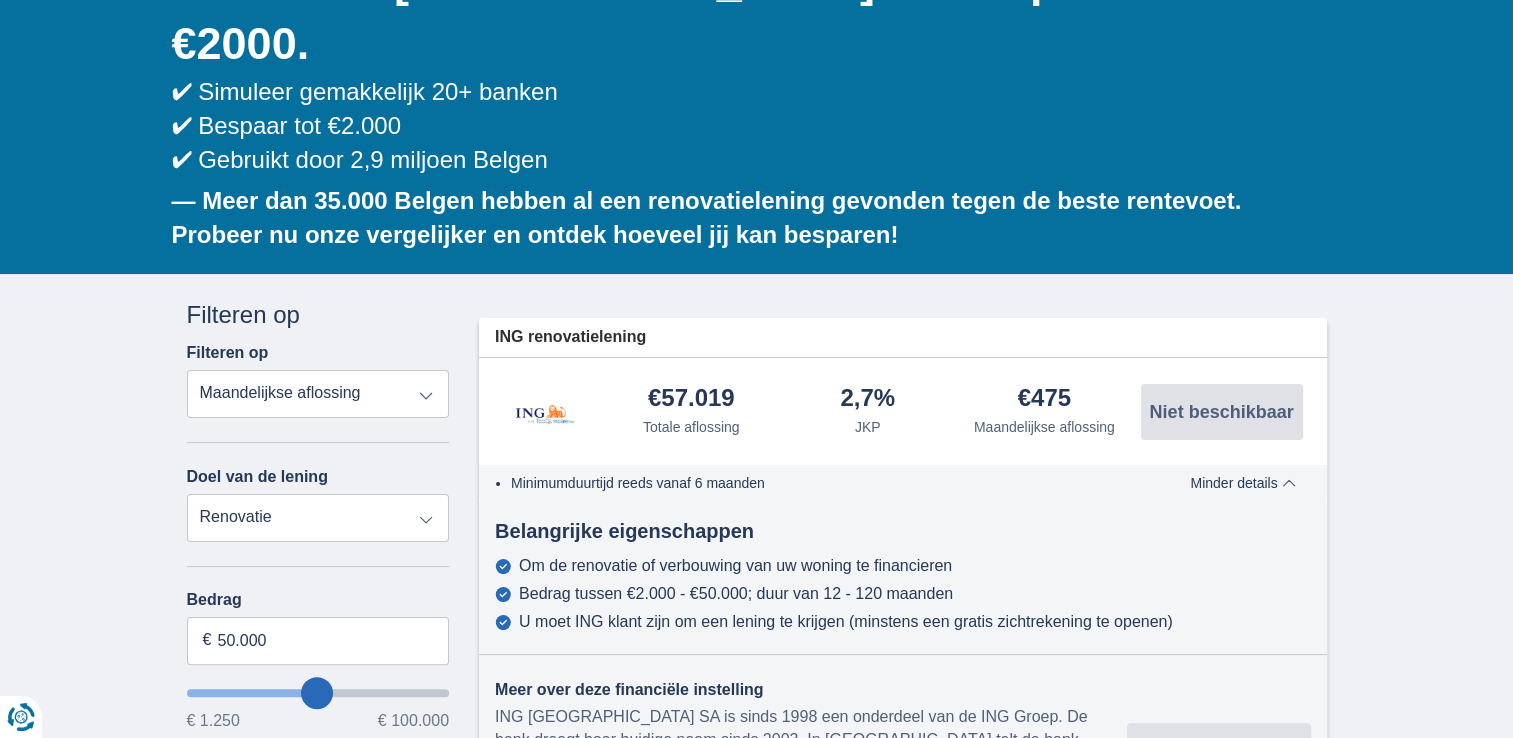select on "overdrafts" 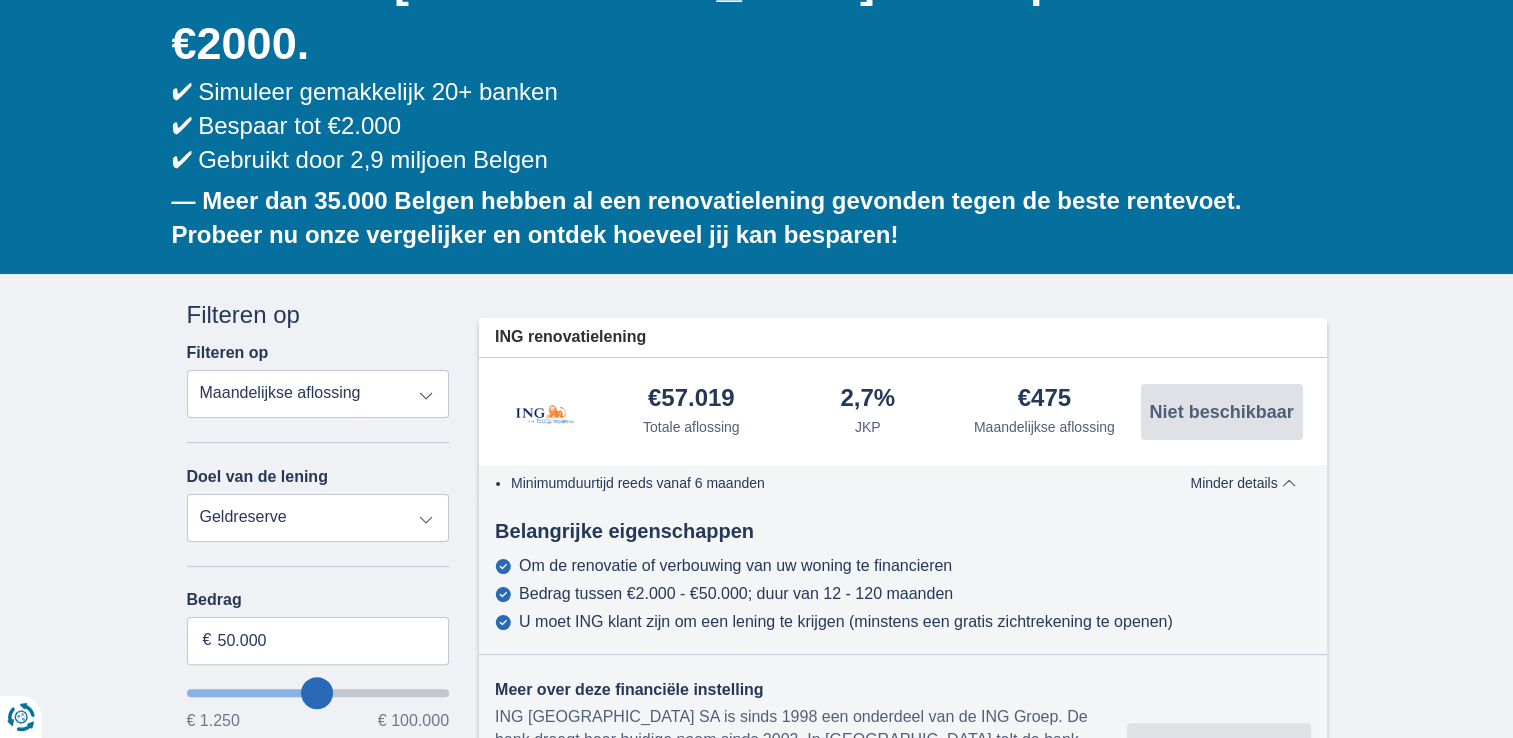 click on "Persoonlijke lening
Auto
Moto / fiets
Mobilhome / caravan
Renovatie
Energie
Schuldconsolidatie
Studie
Vakantie
Huwelijk
Meubelen
Elektronica
Meest Populair
Geldreserve" at bounding box center [318, 518] 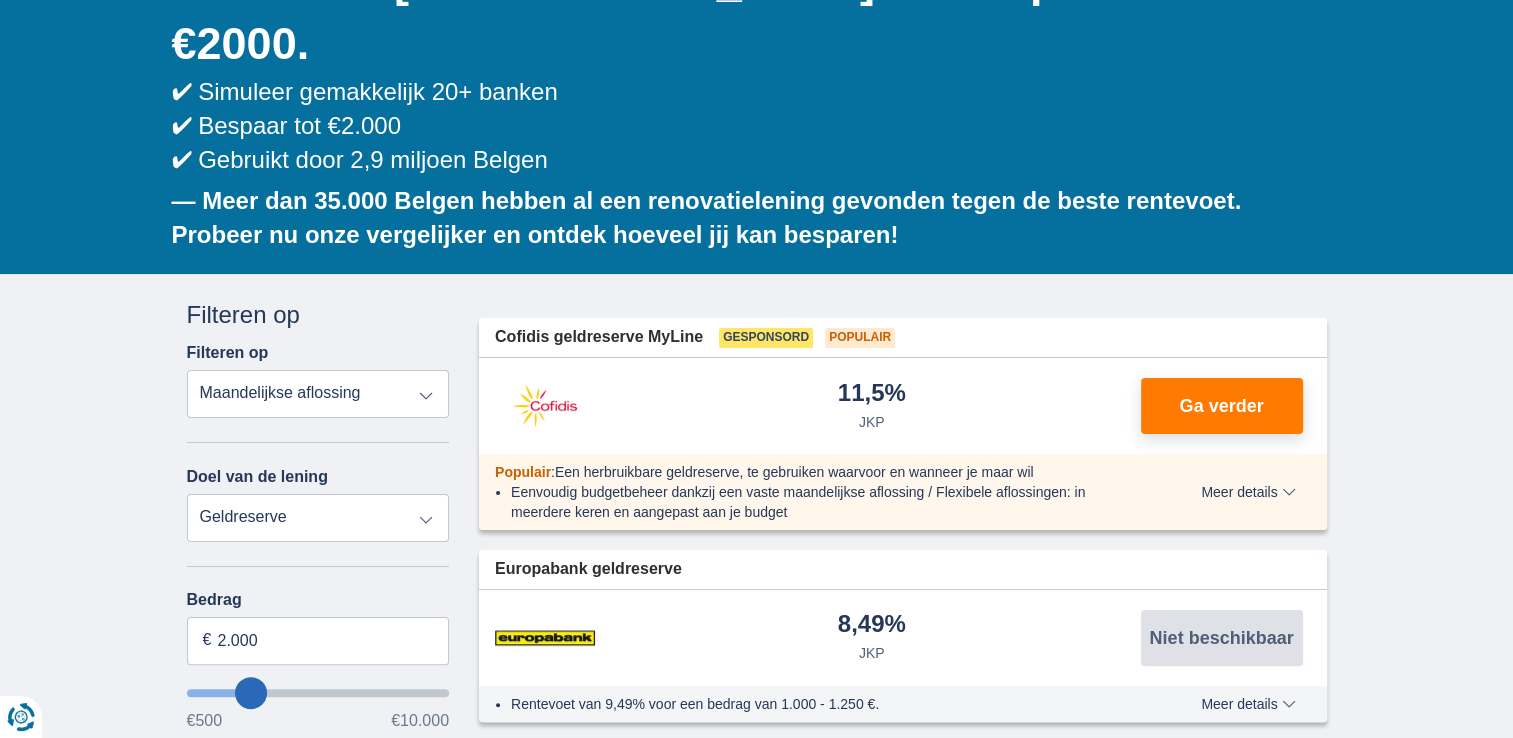 click on "Persoonlijke lening
Auto
Moto / fiets
Mobilhome / caravan
Renovatie
Energie
Schuldconsolidatie
Studie
Vakantie
Huwelijk
Meubelen
Elektronica
Meest Populair
Geldreserve" at bounding box center [318, 518] 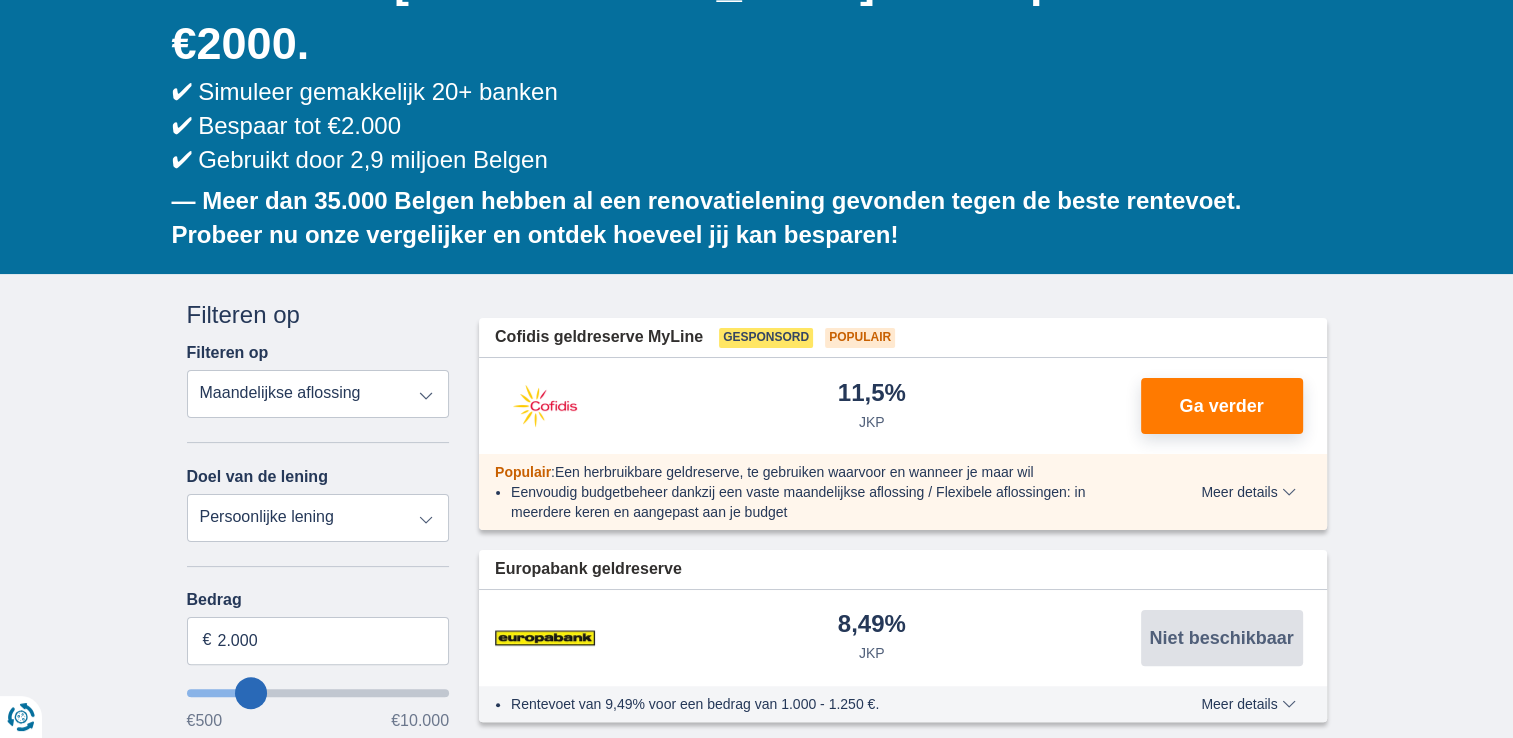 click on "Persoonlijke lening
Auto
Moto / fiets
Mobilhome / caravan
Renovatie
Energie
Schuldconsolidatie
Studie
Vakantie
Huwelijk
Meubelen
Elektronica
Meest Populair
Geldreserve" at bounding box center (318, 518) 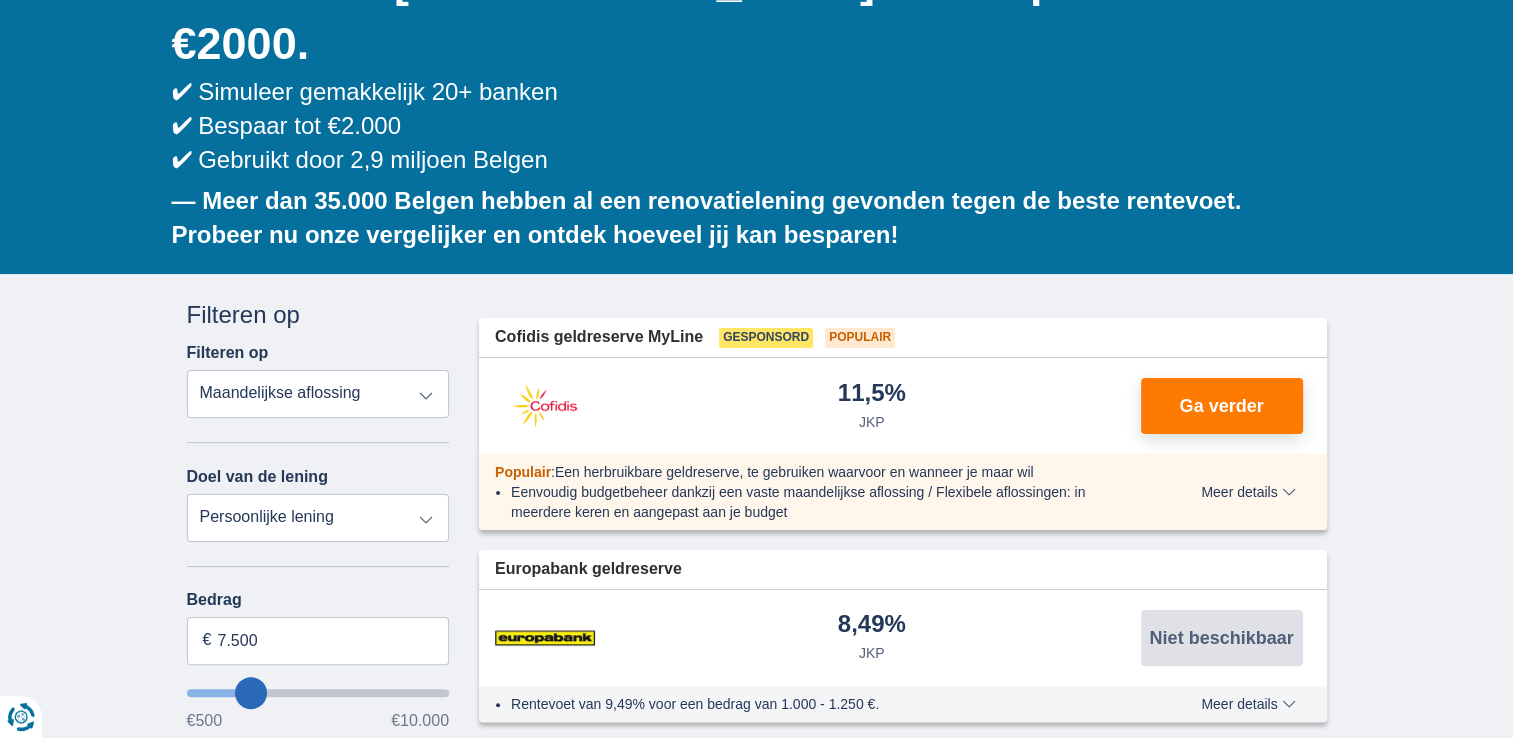 select on "42" 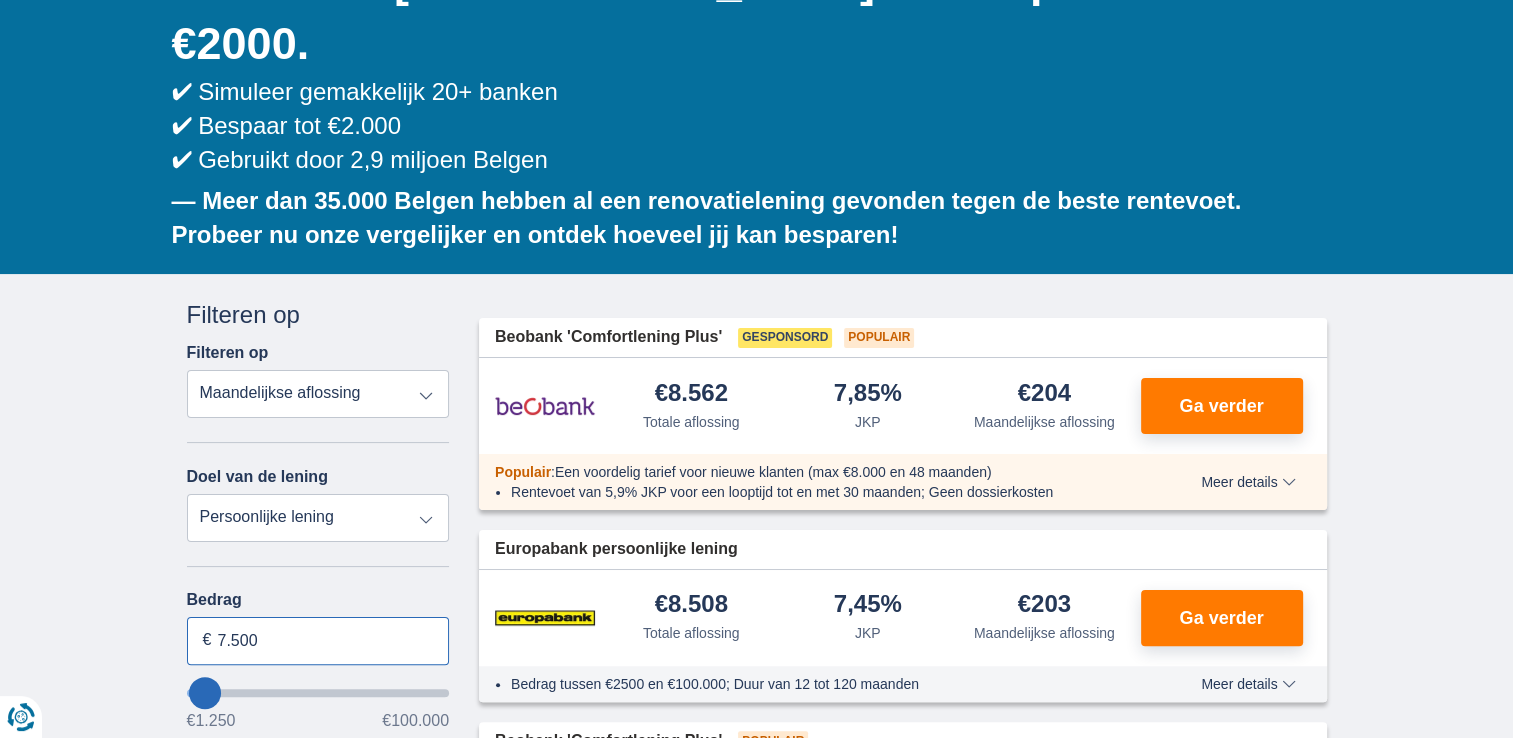 click on "7.500" at bounding box center (318, 641) 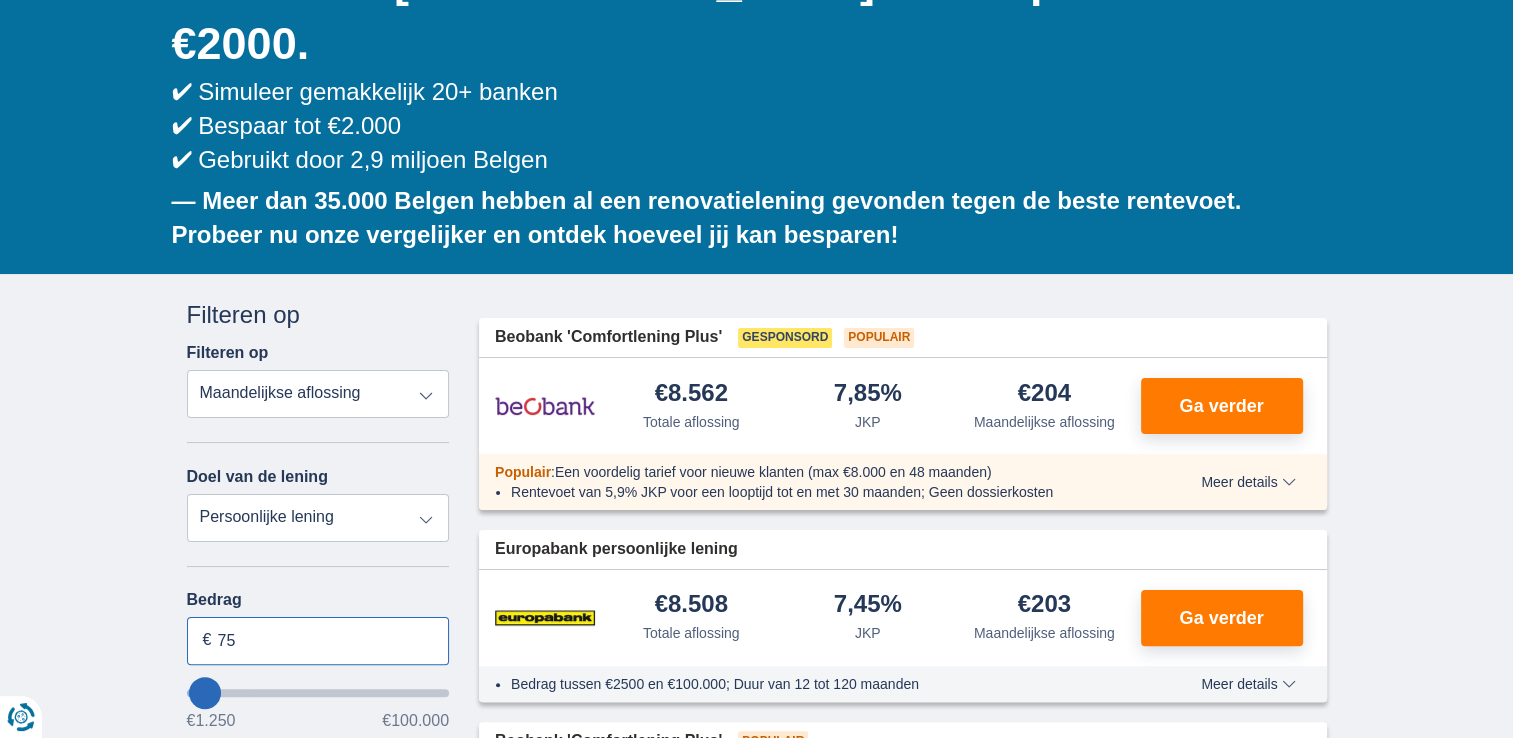 type on "7" 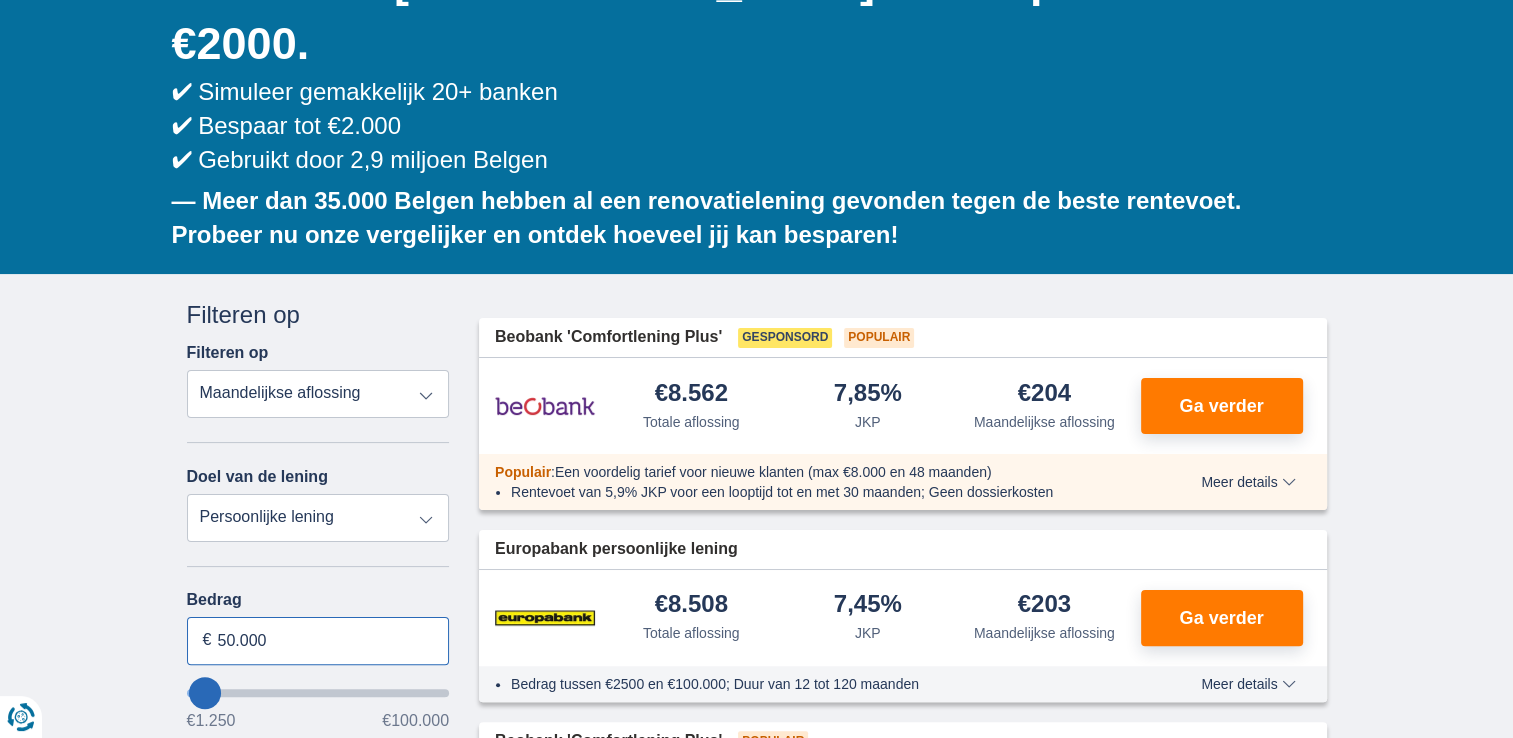 type on "50.000" 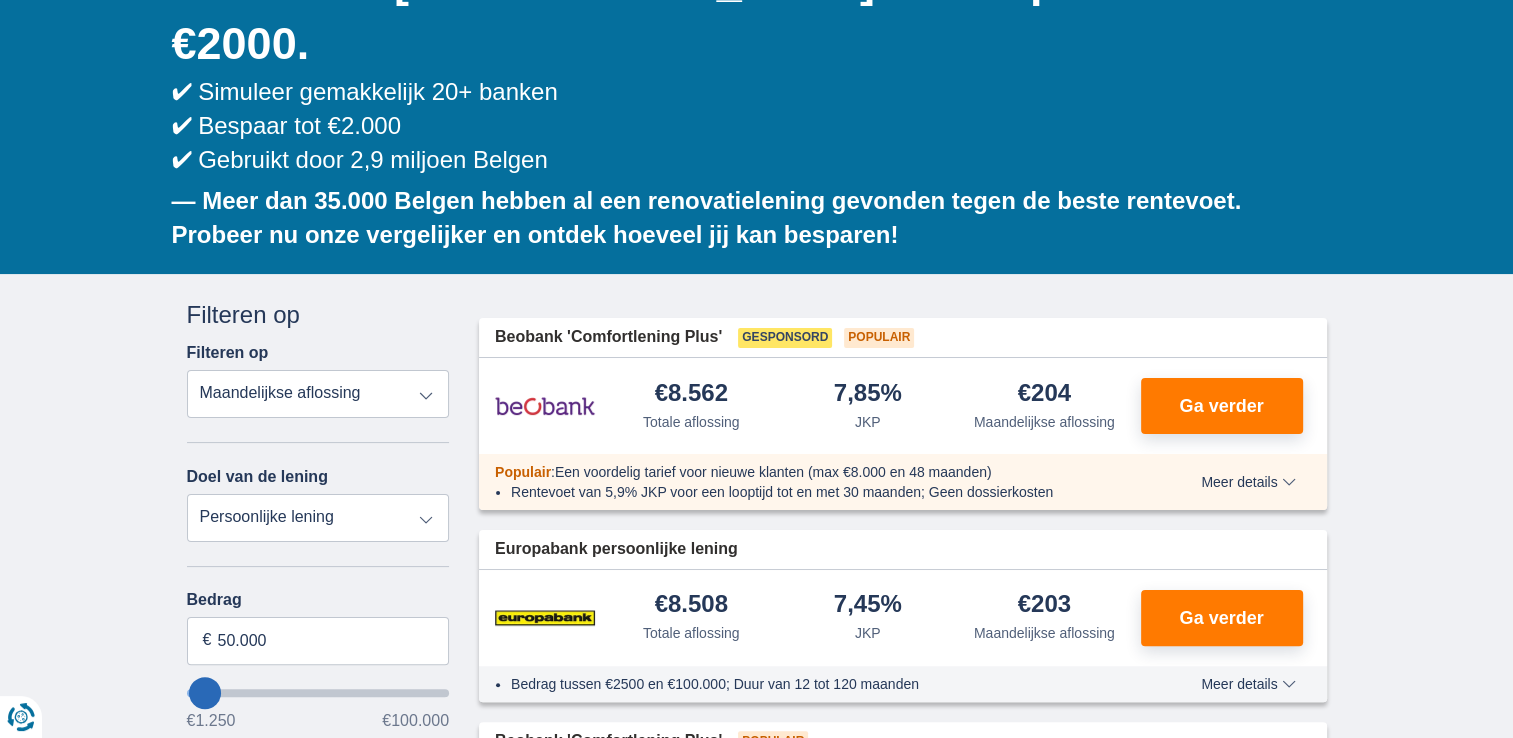 type on "50250" 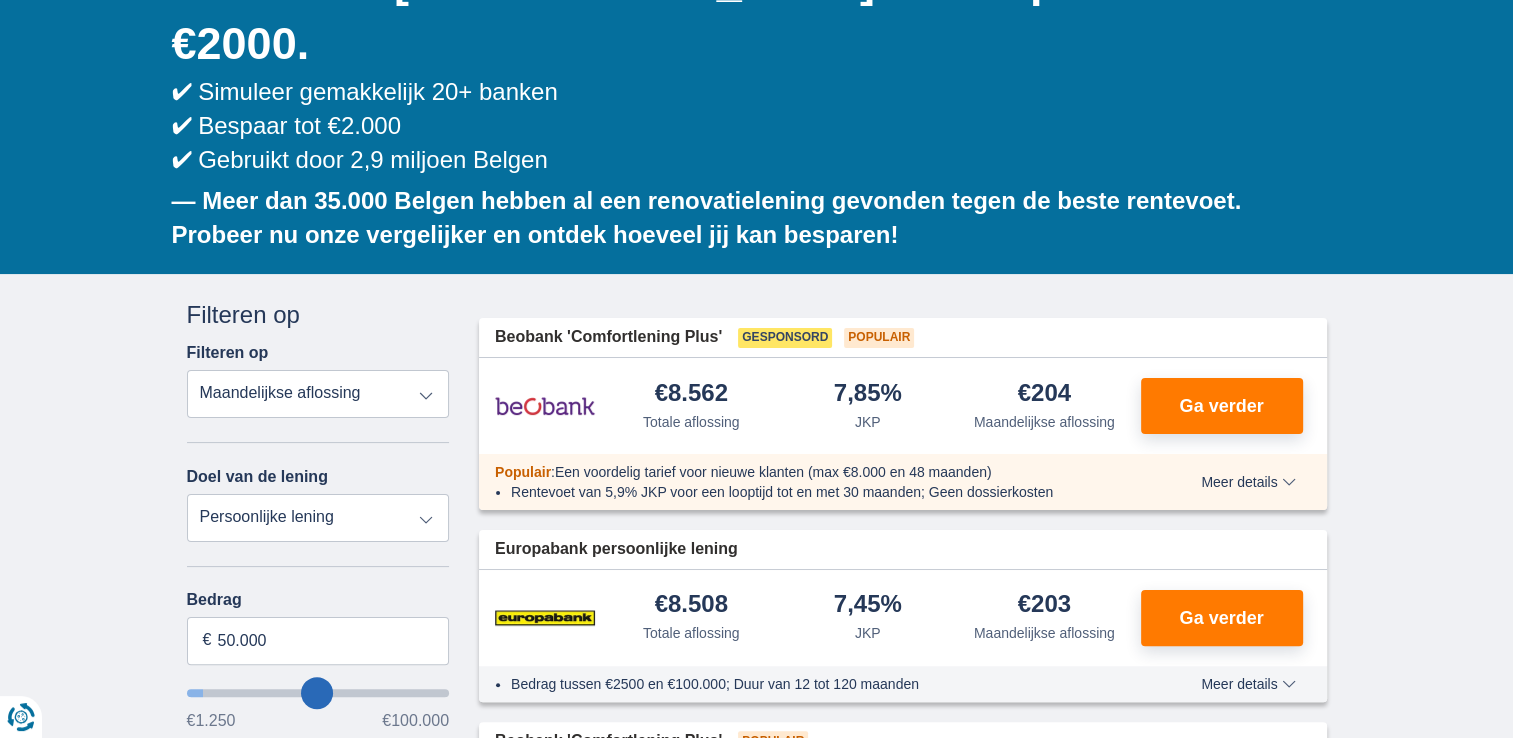 select on "120" 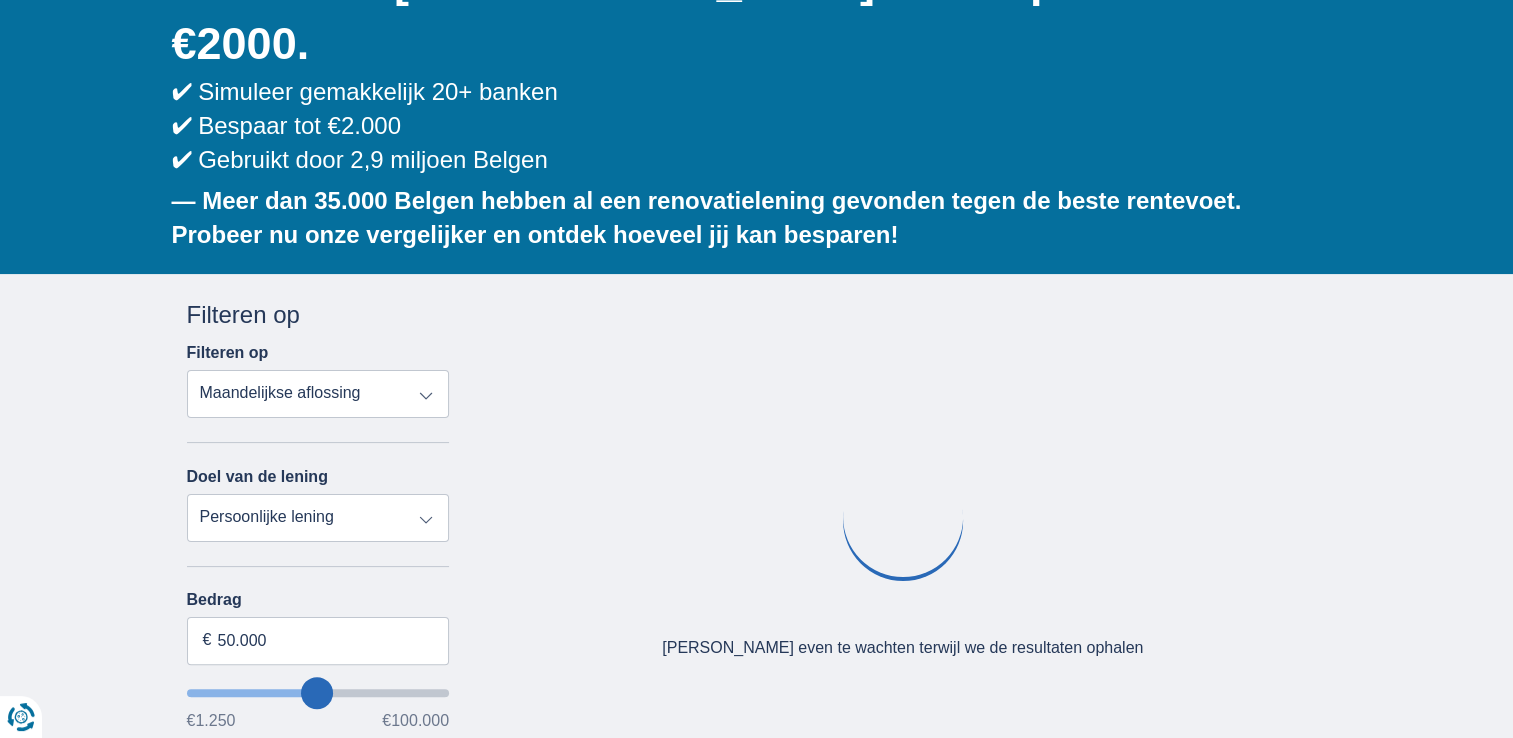 click on "×
widget.non-eligible-application.title
widget.non-eligible-application.text
non-eligible-application.overlay.left
non-eligible-application.overlay.right
×
cc.checkout.REJECTED.headline
cc.REJECTED
cc.REJECTED.button
Sorteer
Totale aflossing
JKP
Maandelijkse aflossing
Filter
Annuleren
Filters
Filteren op
Filteren op
Totale aflossing
JKP
Maandelijkse aflossing
Doel van de lening
Persoonlijke lening
Auto
Moto / fiets
Mobilhome / caravan
Renovatie
Energie
Schuldconsolidatie
Studie
Vakantie
Huwelijk
Meubelen
Elektronica
Meest Populair
Geldreserve
Type voertuig
Klassiek
Eco
Leeftijd voertuig
Nieuw
0-1 jaar
1-2 jaar
2-3 jaar
3-4 jaar
4-5 jaar
5+ jaar" at bounding box center [756, 785] 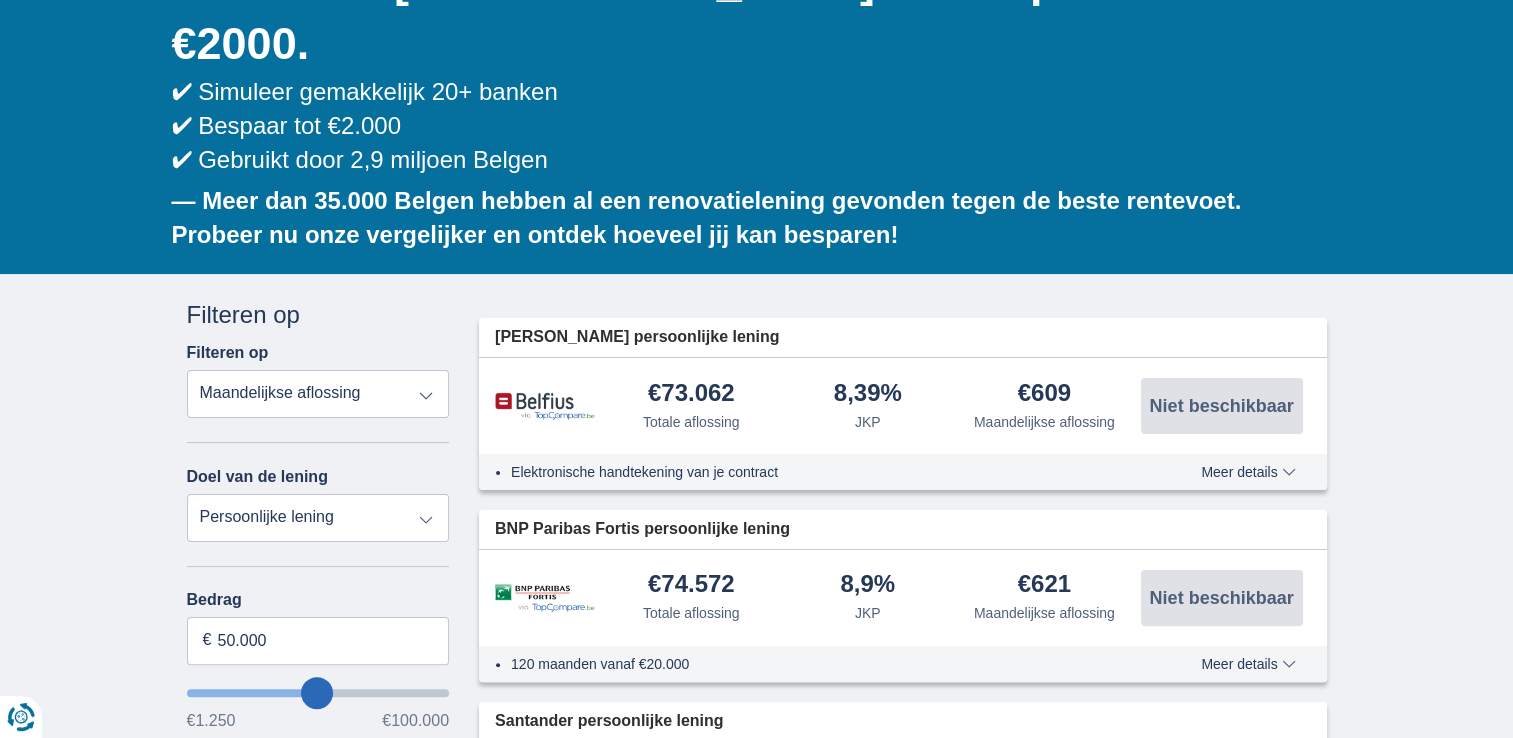 click on "×
widget.non-eligible-application.title
widget.non-eligible-application.text
non-eligible-application.overlay.left
non-eligible-application.overlay.right
×
cc.checkout.REJECTED.headline
cc.REJECTED
cc.REJECTED.button
Sorteer
Totale aflossing
JKP
Maandelijkse aflossing
Filter
Annuleren
Filters
Filteren op
Filteren op
Totale aflossing
JKP
Maandelijkse aflossing
Doel van de lening
Persoonlijke lening
Auto
Moto / fiets
Mobilhome / caravan
Renovatie
Energie
Schuldconsolidatie
Studie
Vakantie
Huwelijk
Meubelen
Elektronica
Meest Populair
Geldreserve
Type voertuig
Klassiek
Eco
Leeftijd voertuig
Nieuw
0-1 jaar
1-2 jaar
2-3 jaar
3-4 jaar
4-5 jaar
5+ jaar" at bounding box center (756, 798) 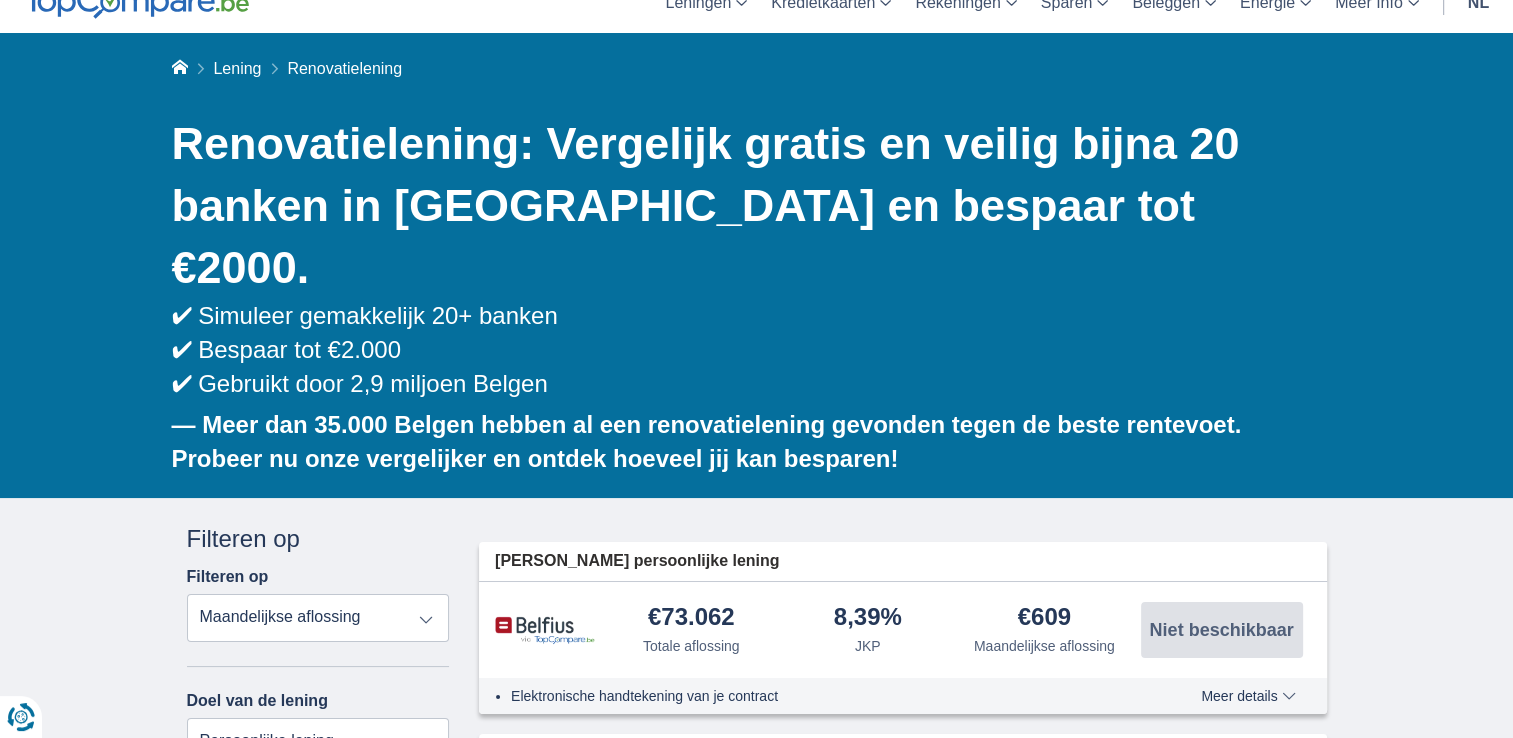 scroll, scrollTop: 40, scrollLeft: 0, axis: vertical 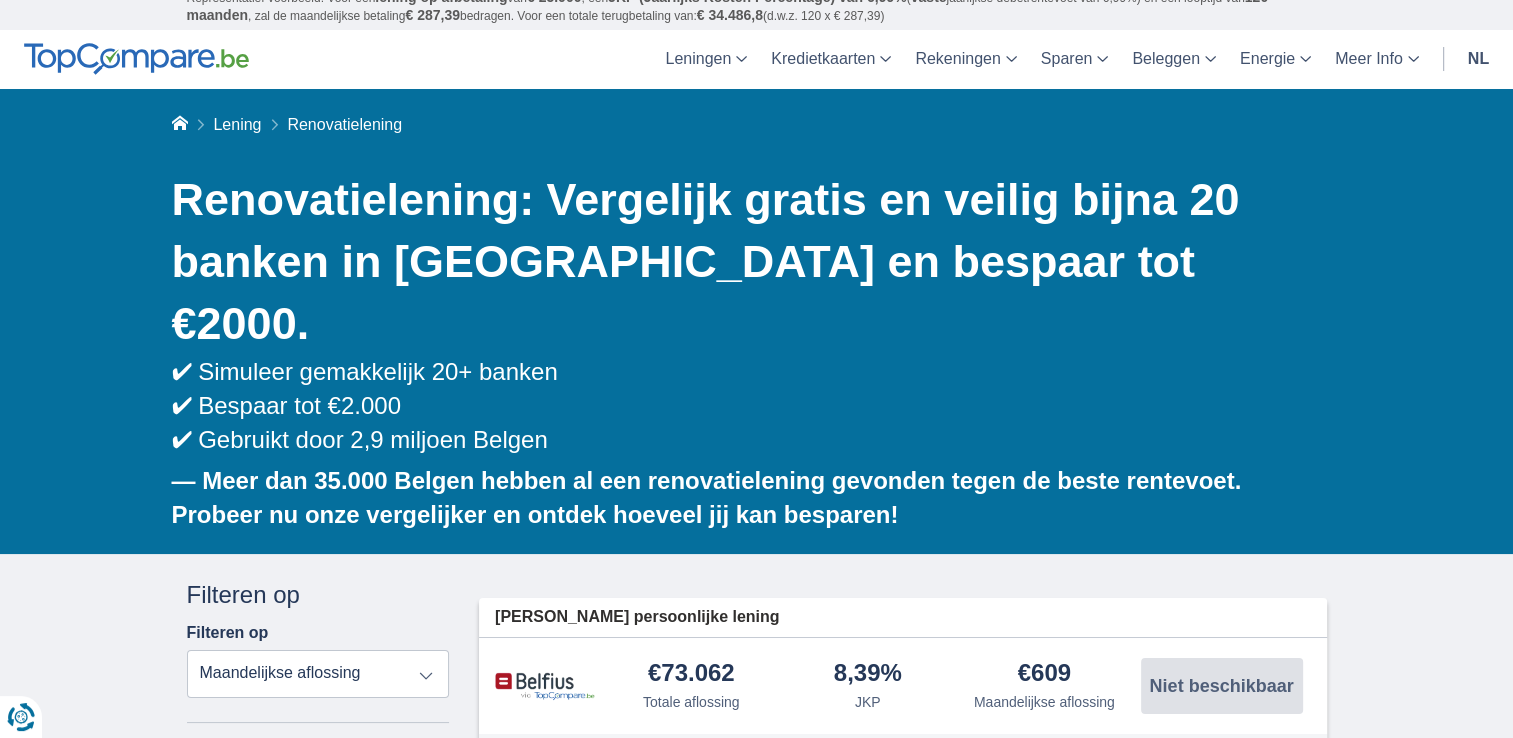 click on "Totale aflossing
JKP
Maandelijkse aflossing" at bounding box center [318, 674] 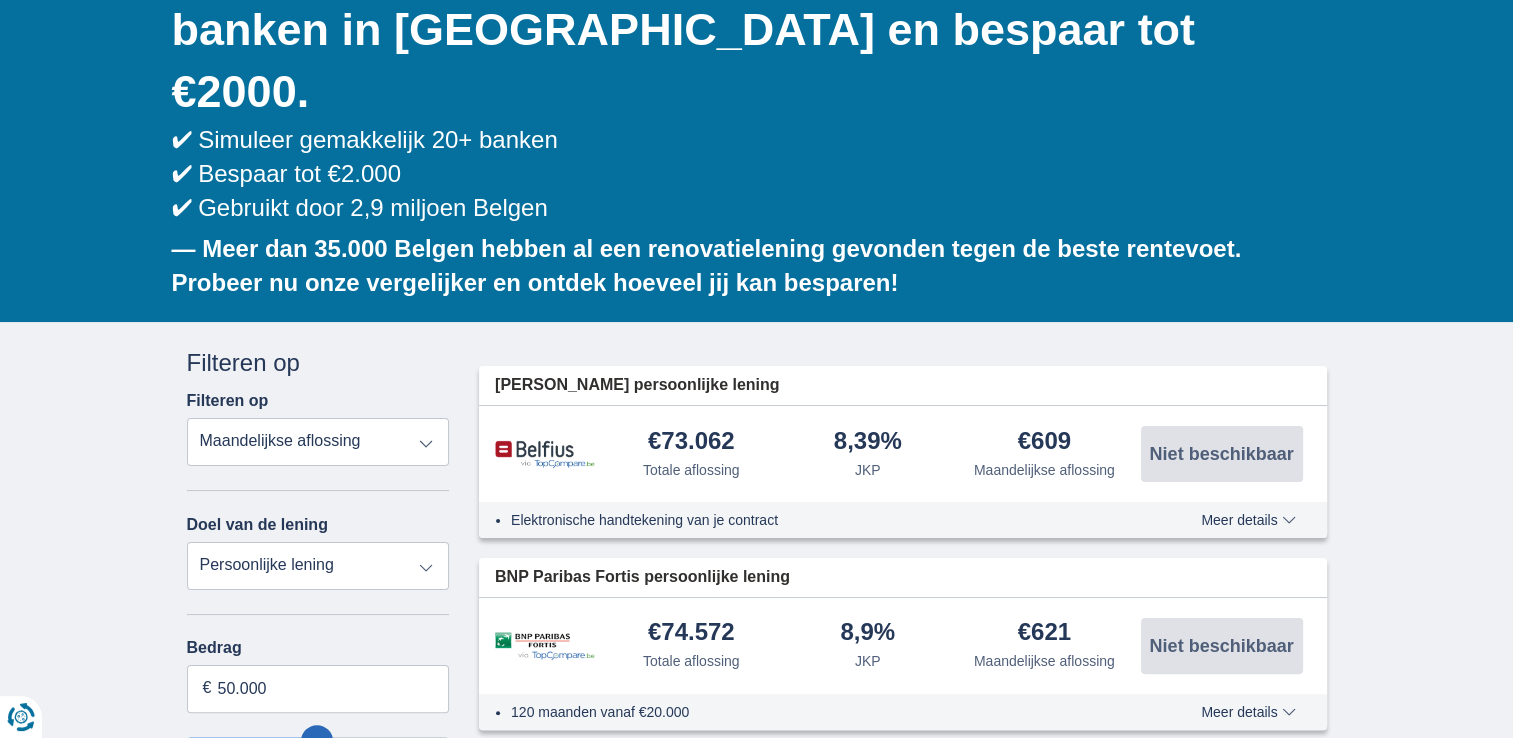 scroll, scrollTop: 280, scrollLeft: 0, axis: vertical 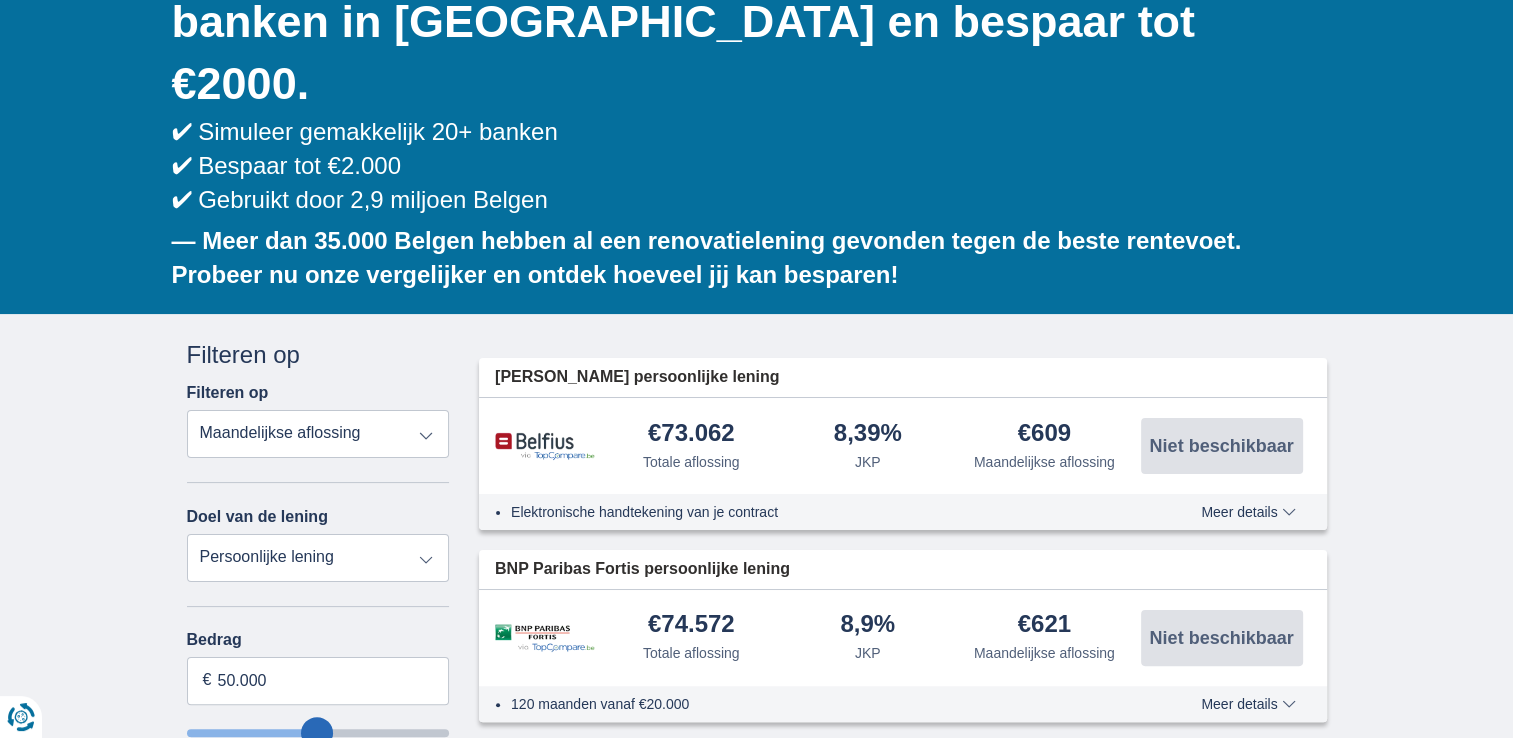 click on "Persoonlijke lening
Auto
Moto / fiets
Mobilhome / caravan
Renovatie
Energie
Schuldconsolidatie
Studie
Vakantie
Huwelijk
Meubelen
Elektronica
Meest Populair
Geldreserve" at bounding box center (318, 558) 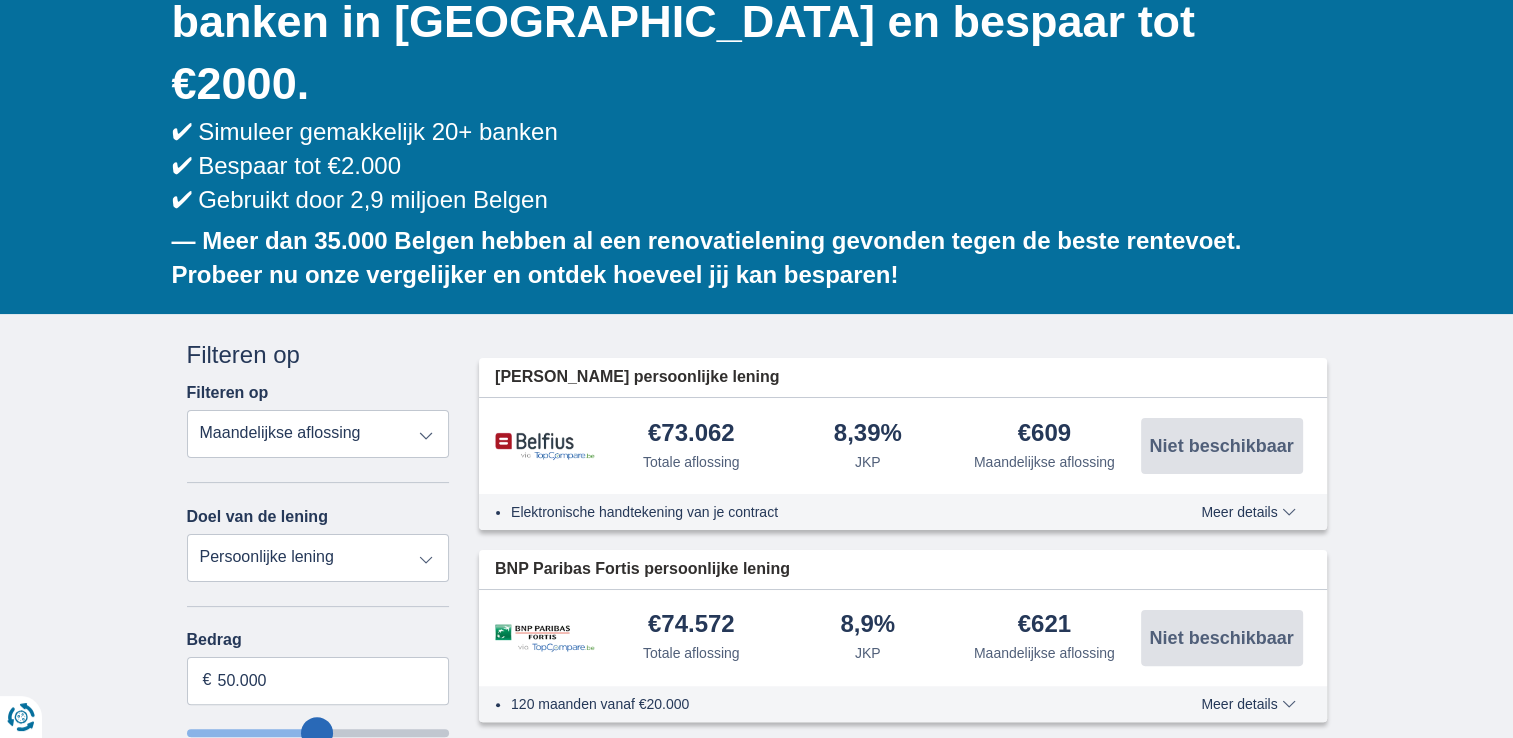 select on "renovationLoan" 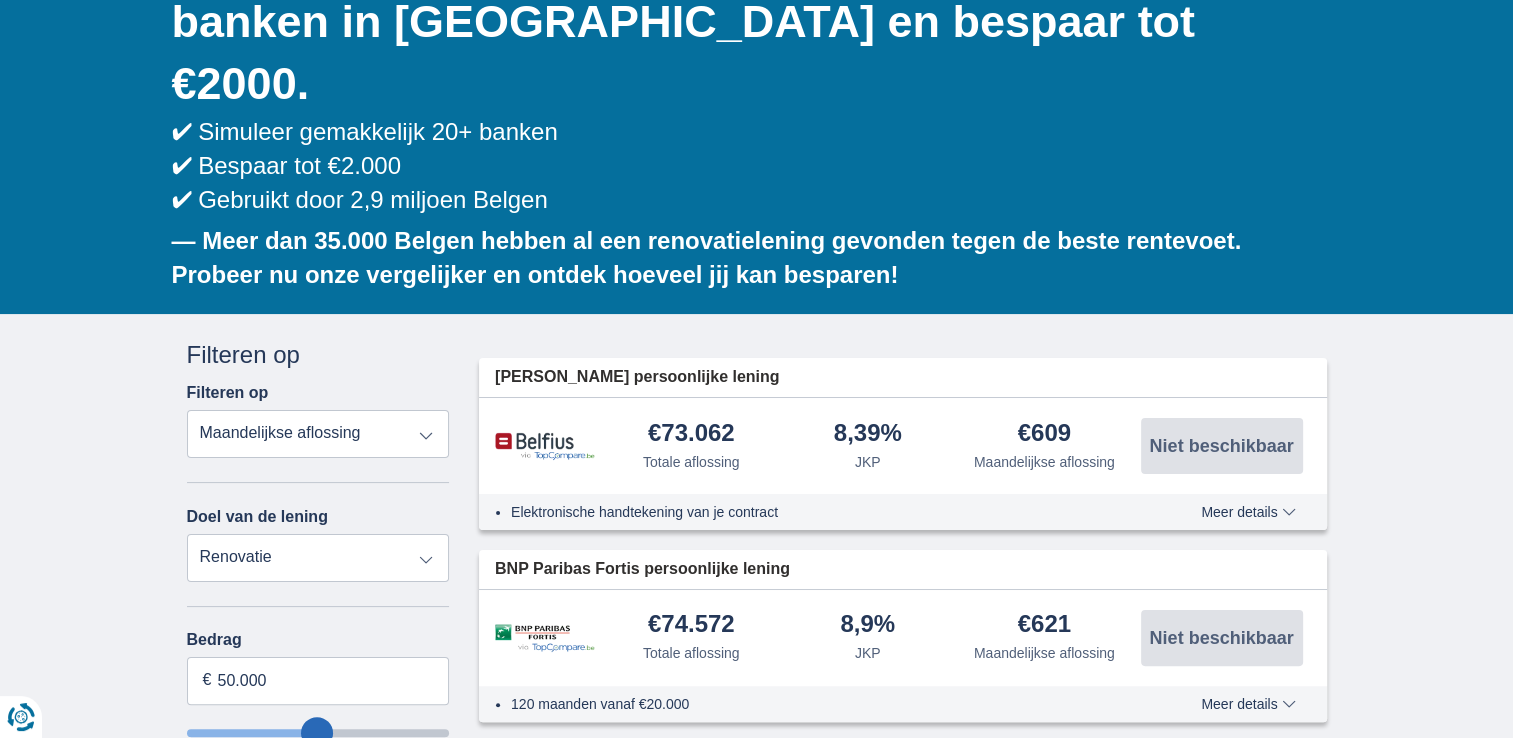 click on "Persoonlijke lening
Auto
Moto / fiets
Mobilhome / caravan
Renovatie
Energie
Schuldconsolidatie
Studie
Vakantie
Huwelijk
Meubelen
Elektronica
Meest Populair
Geldreserve" at bounding box center (318, 558) 